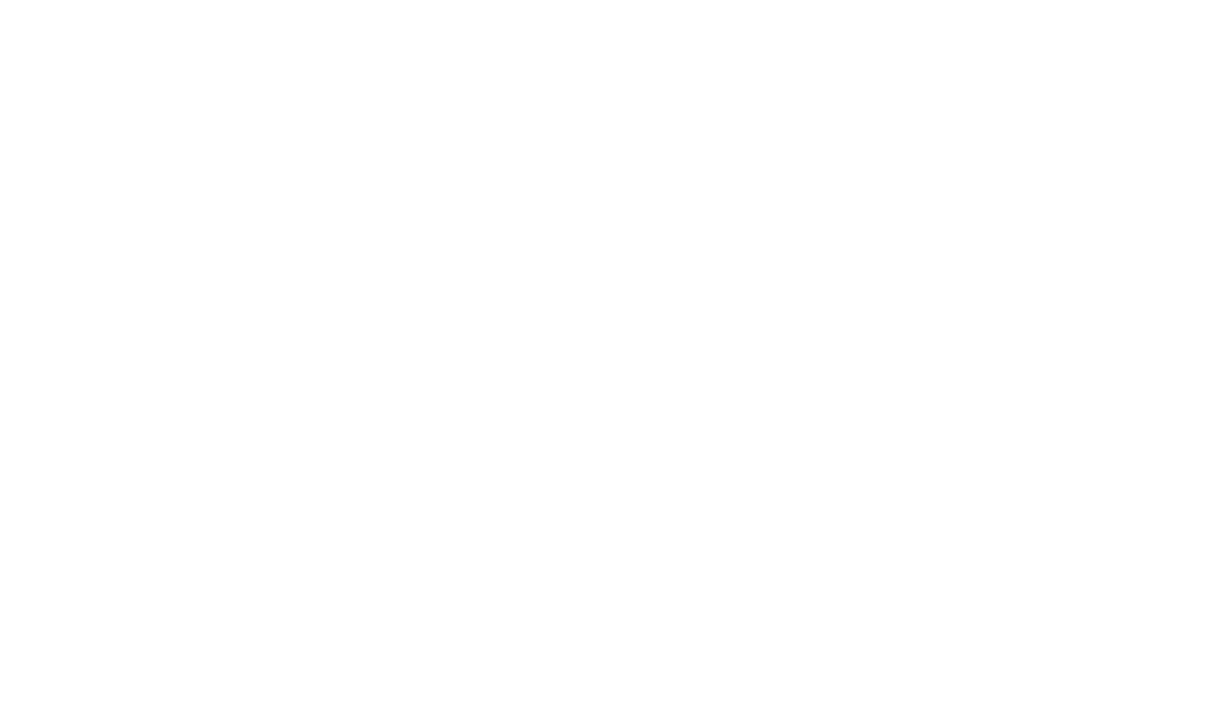 scroll, scrollTop: 0, scrollLeft: 0, axis: both 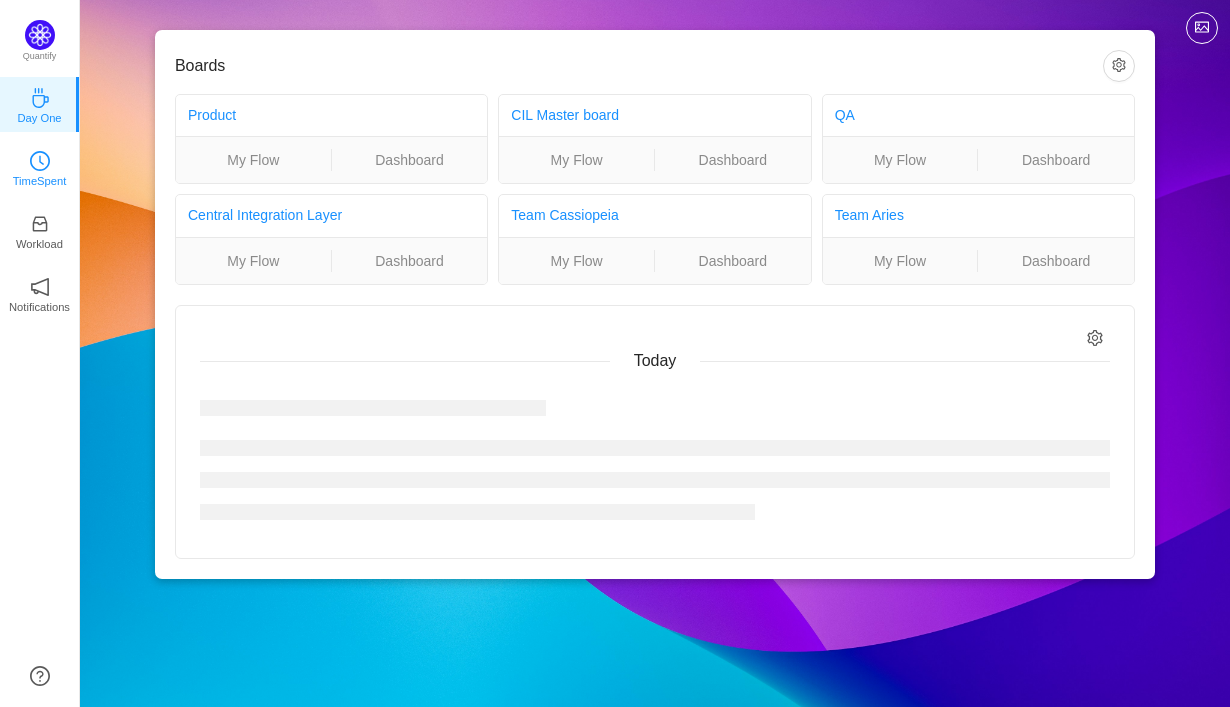 click on "TimeSpent" at bounding box center (40, 181) 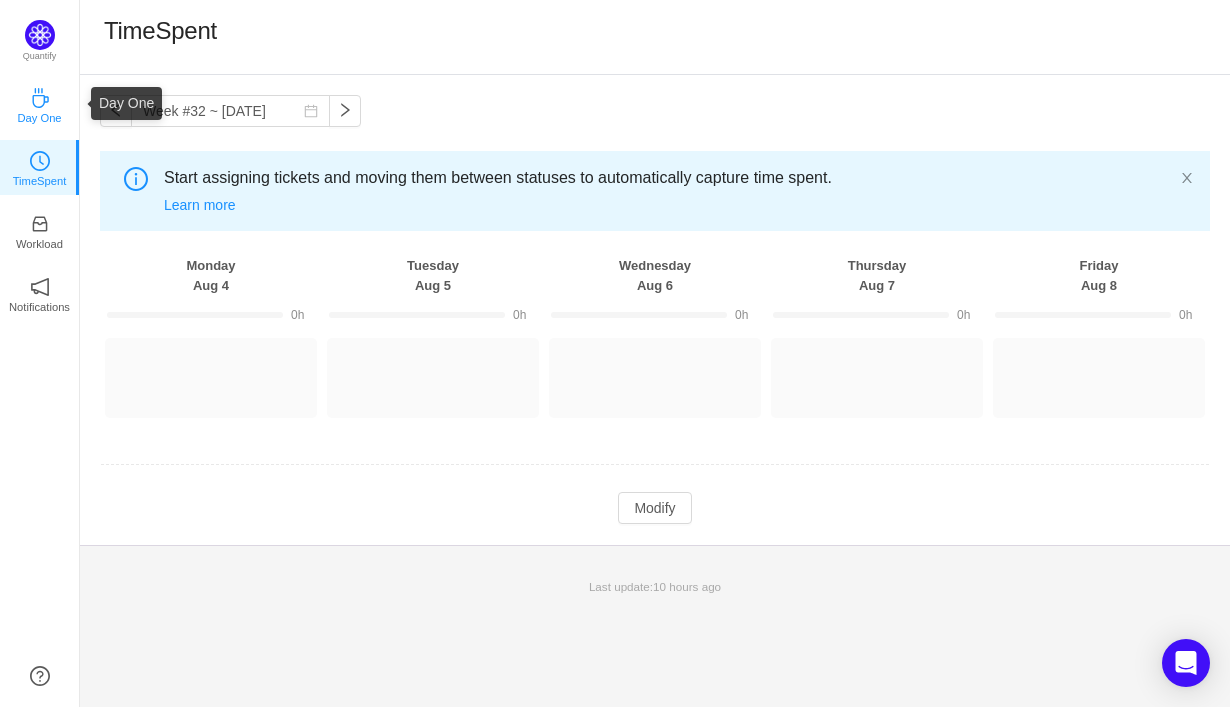 click on "Day One" at bounding box center [39, 118] 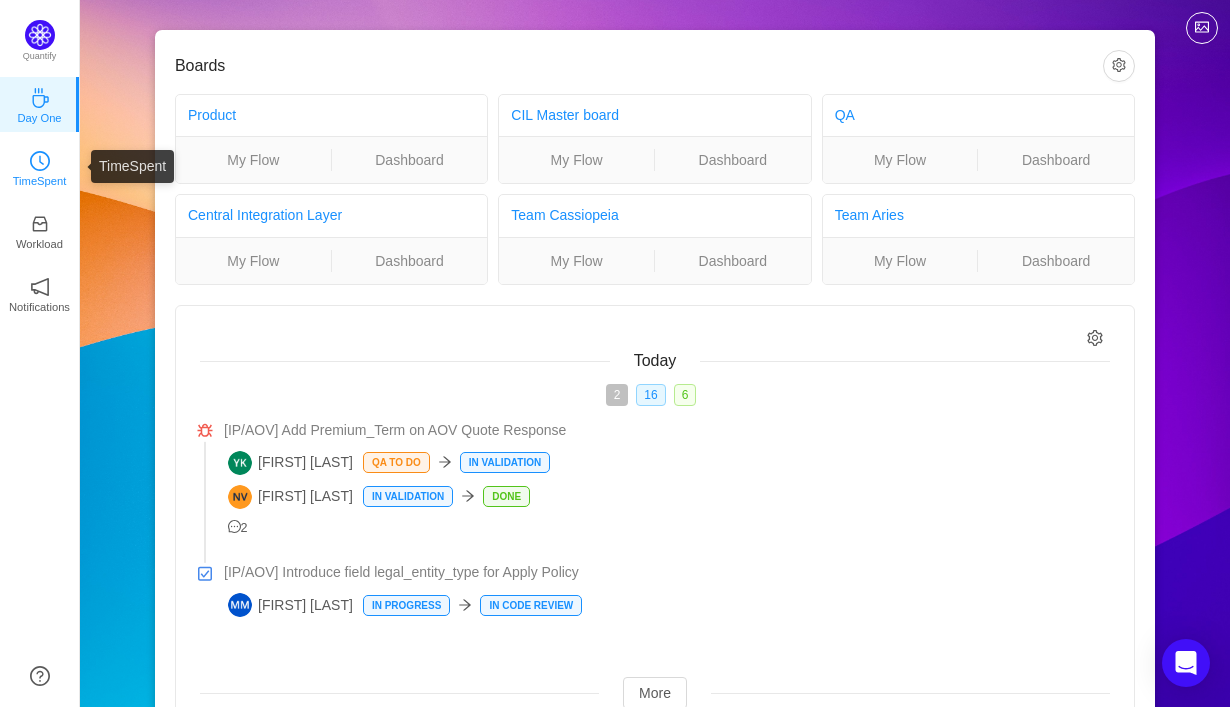 click on "TimeSpent" at bounding box center (40, 181) 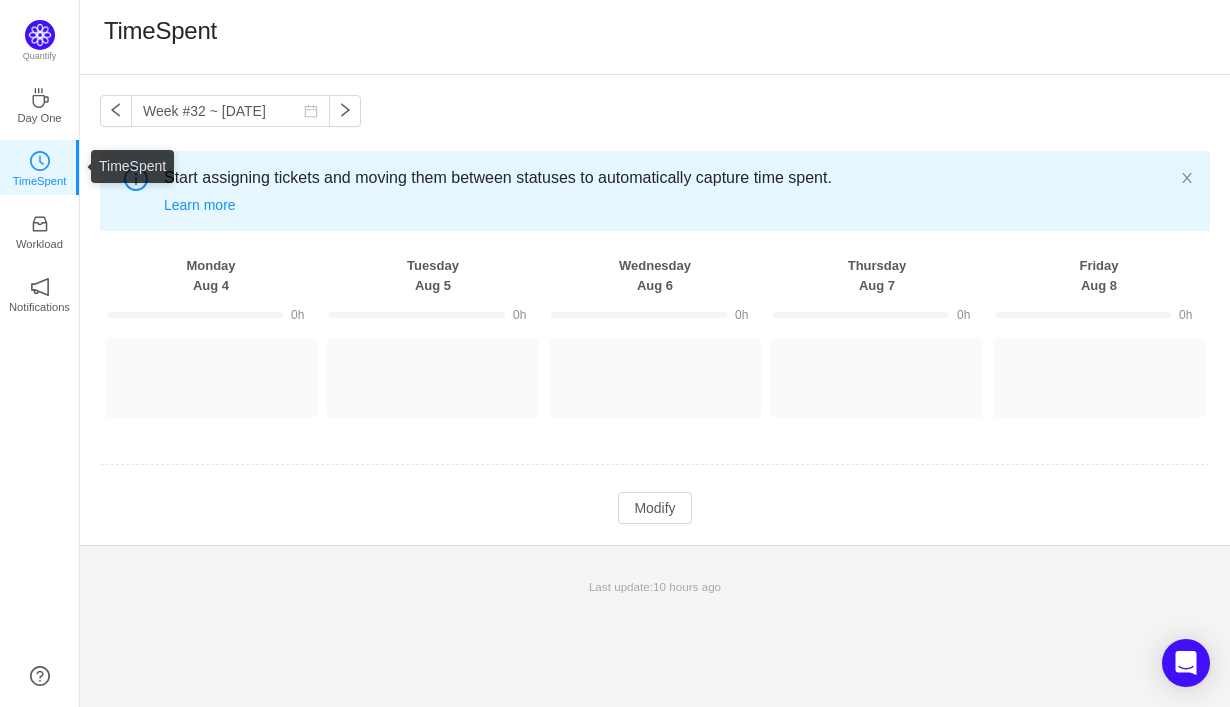 click on "TimeSpent" at bounding box center (40, 167) 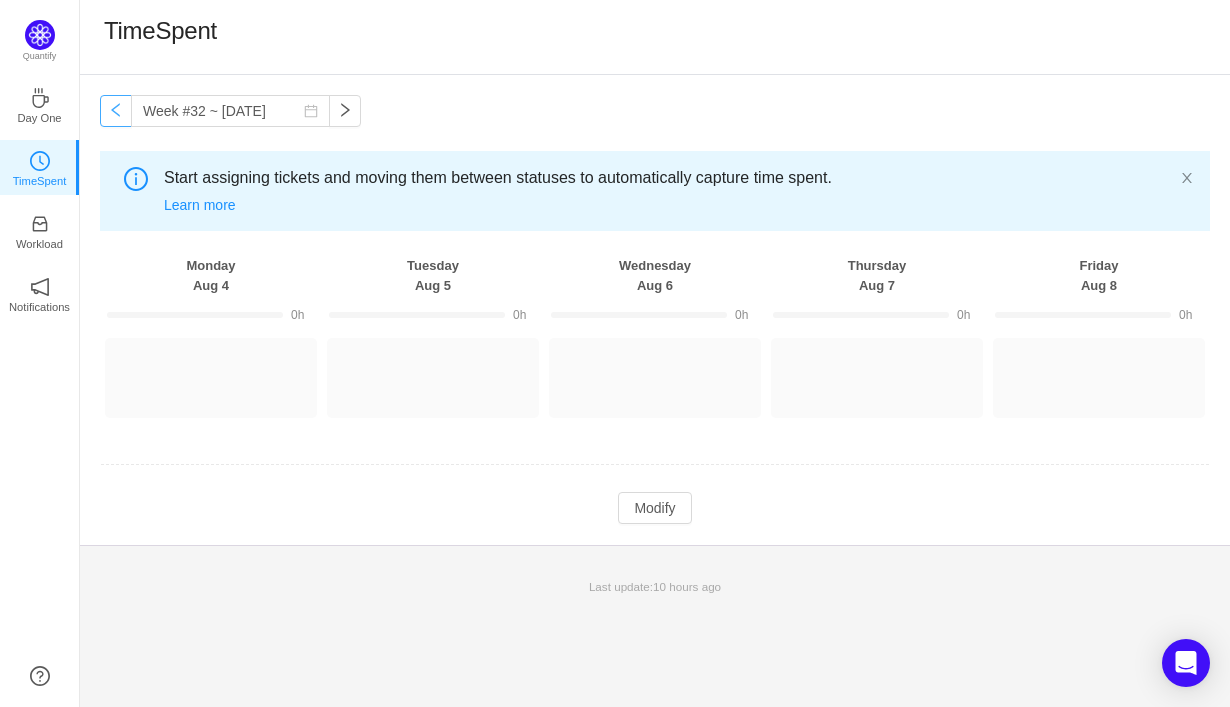 click at bounding box center [116, 111] 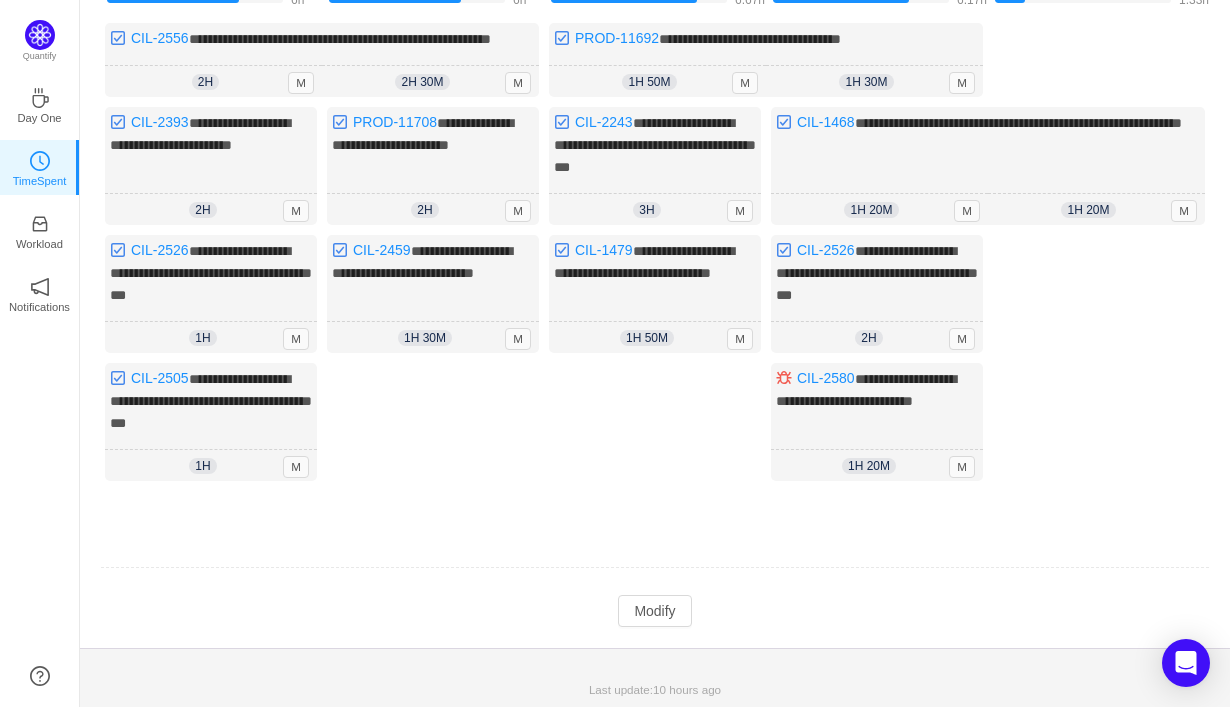 scroll, scrollTop: 204, scrollLeft: 0, axis: vertical 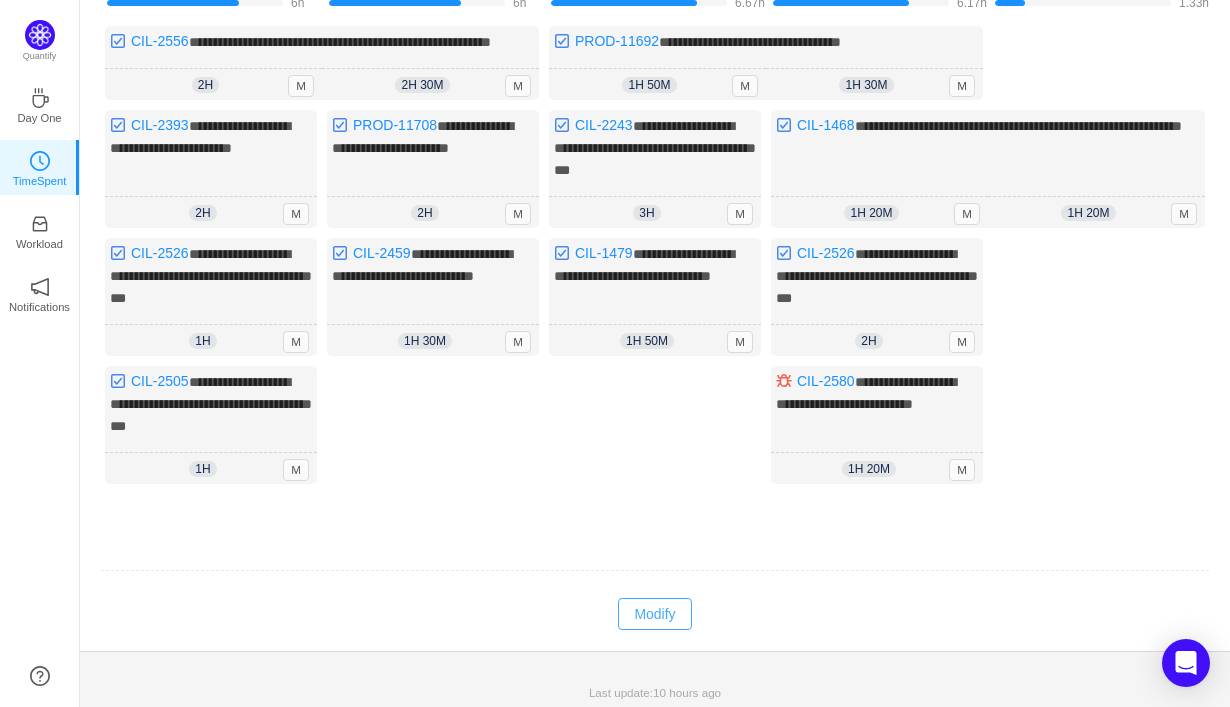 click on "Modify" at bounding box center (654, 614) 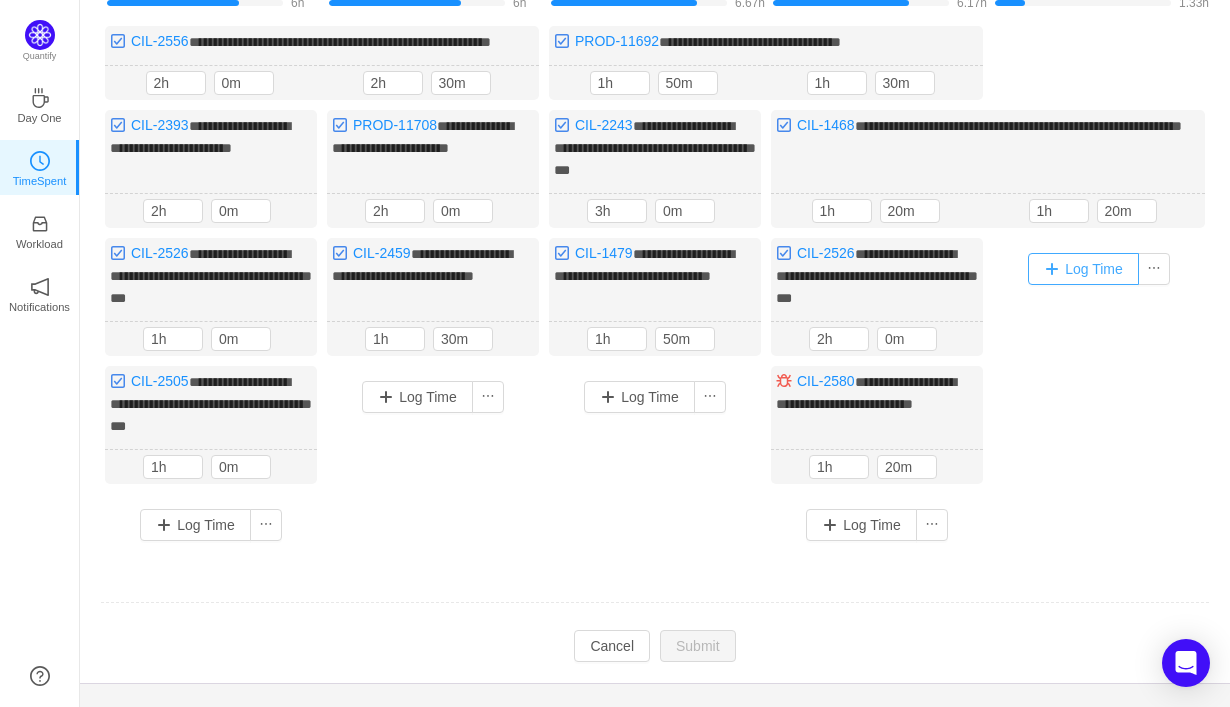 click on "Log Time" at bounding box center [1083, 269] 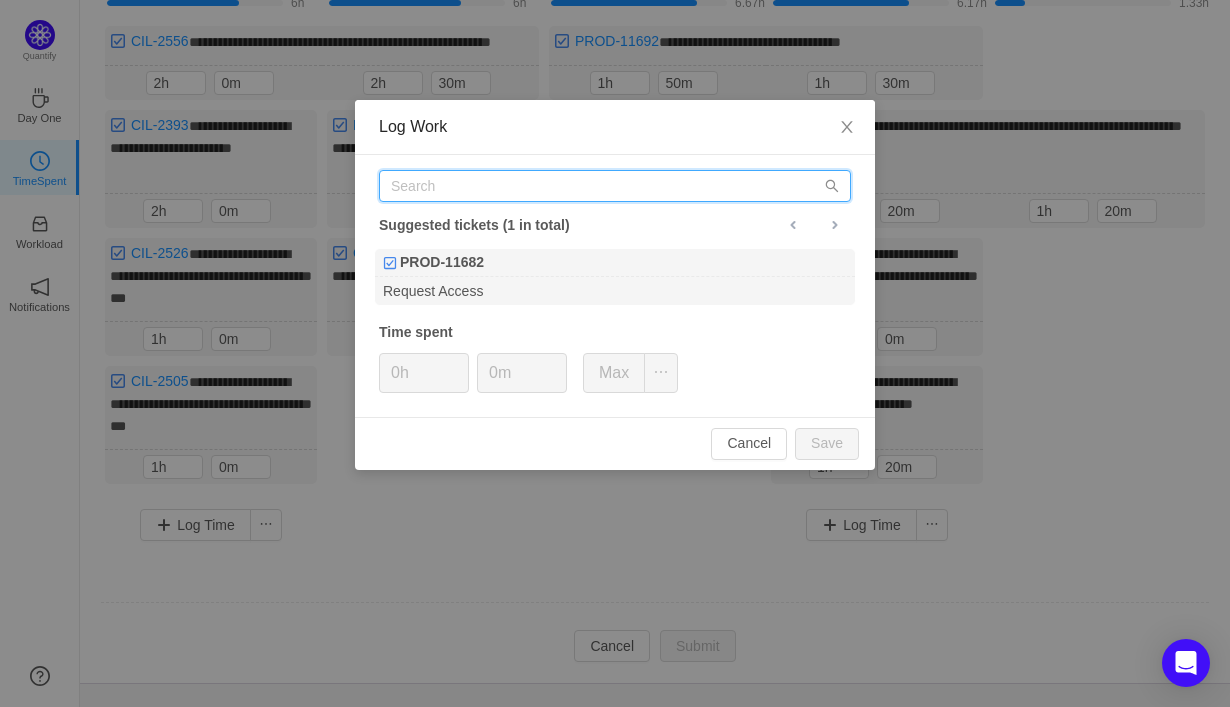 click at bounding box center [615, 186] 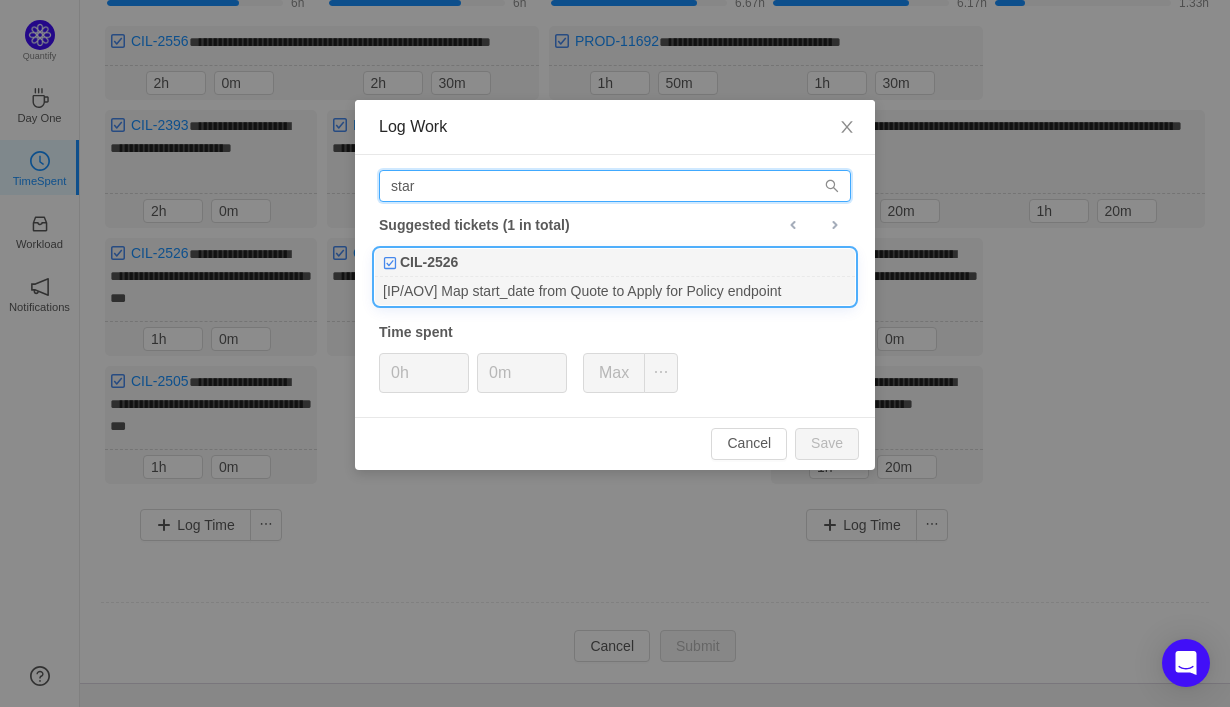 type on "star" 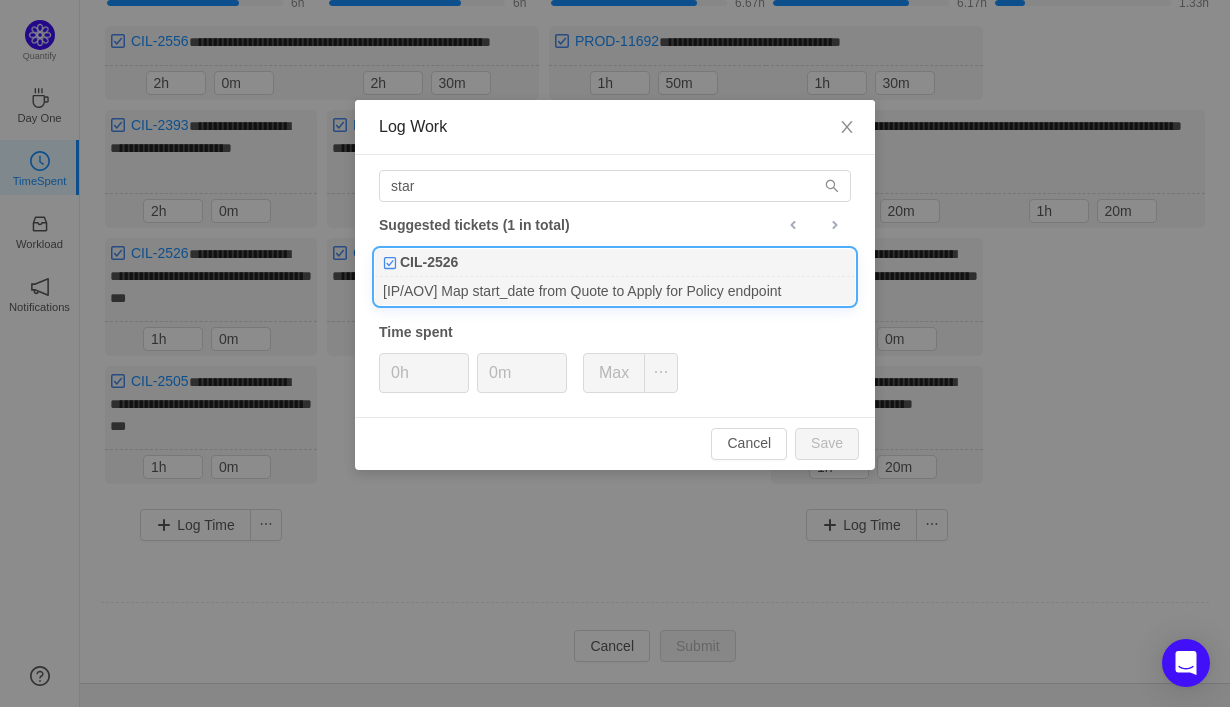 click on "[IP/AOV] Map start_date from Quote to Apply for Policy endpoint" at bounding box center (615, 290) 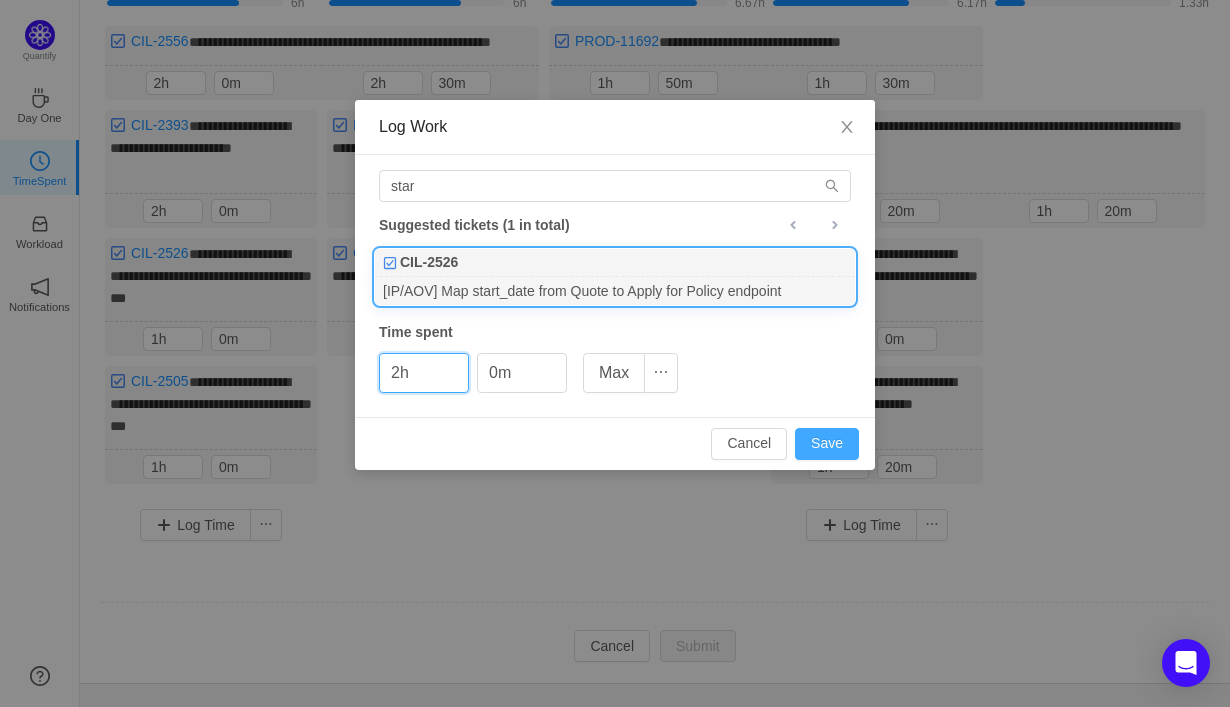 click on "Save" at bounding box center (827, 444) 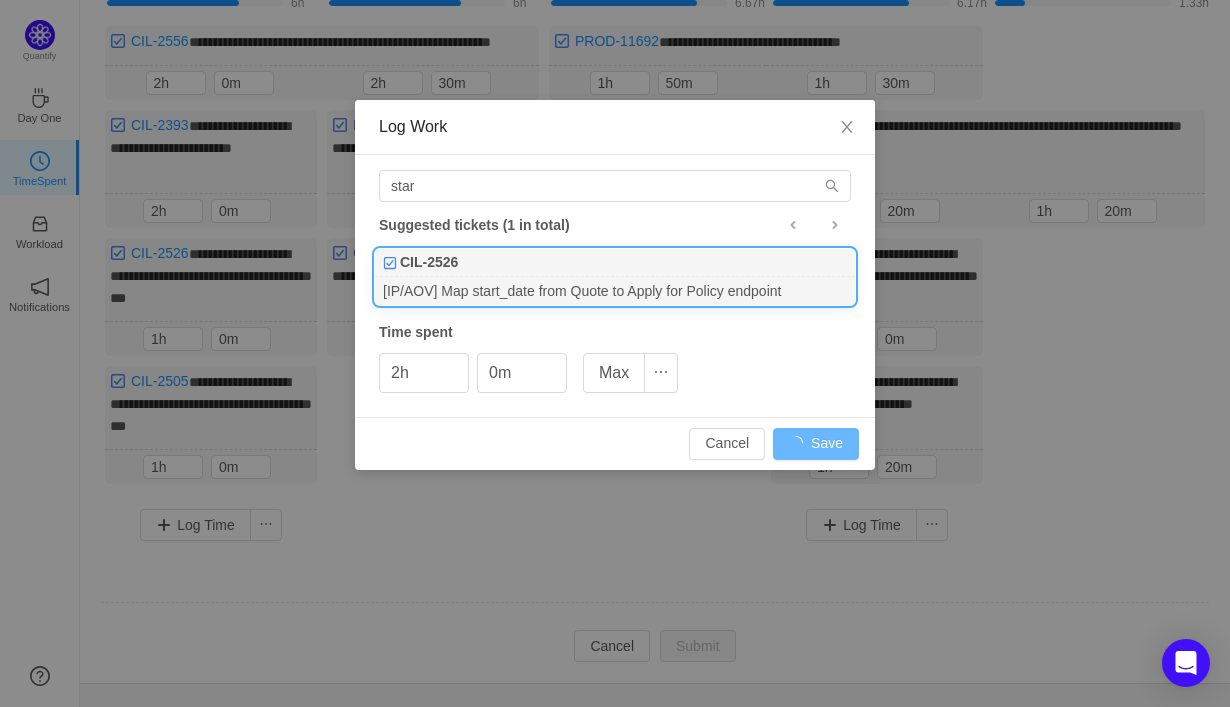 type on "0h" 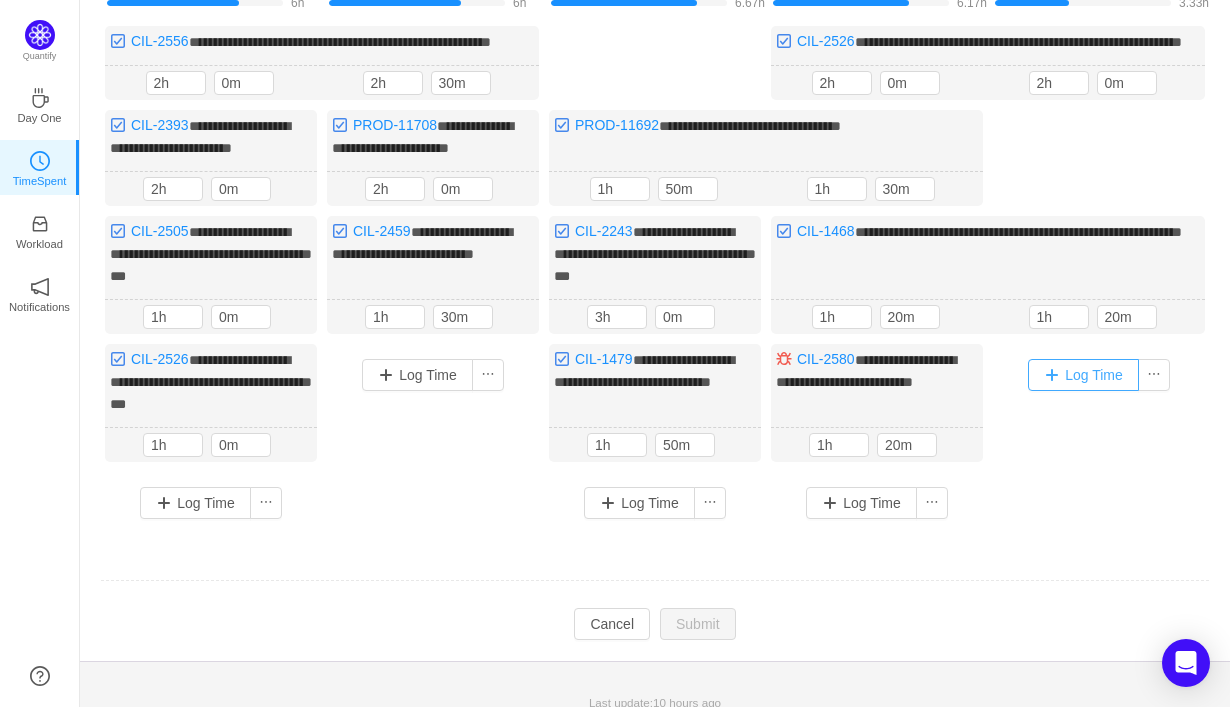 click on "Log Time" at bounding box center (1083, 375) 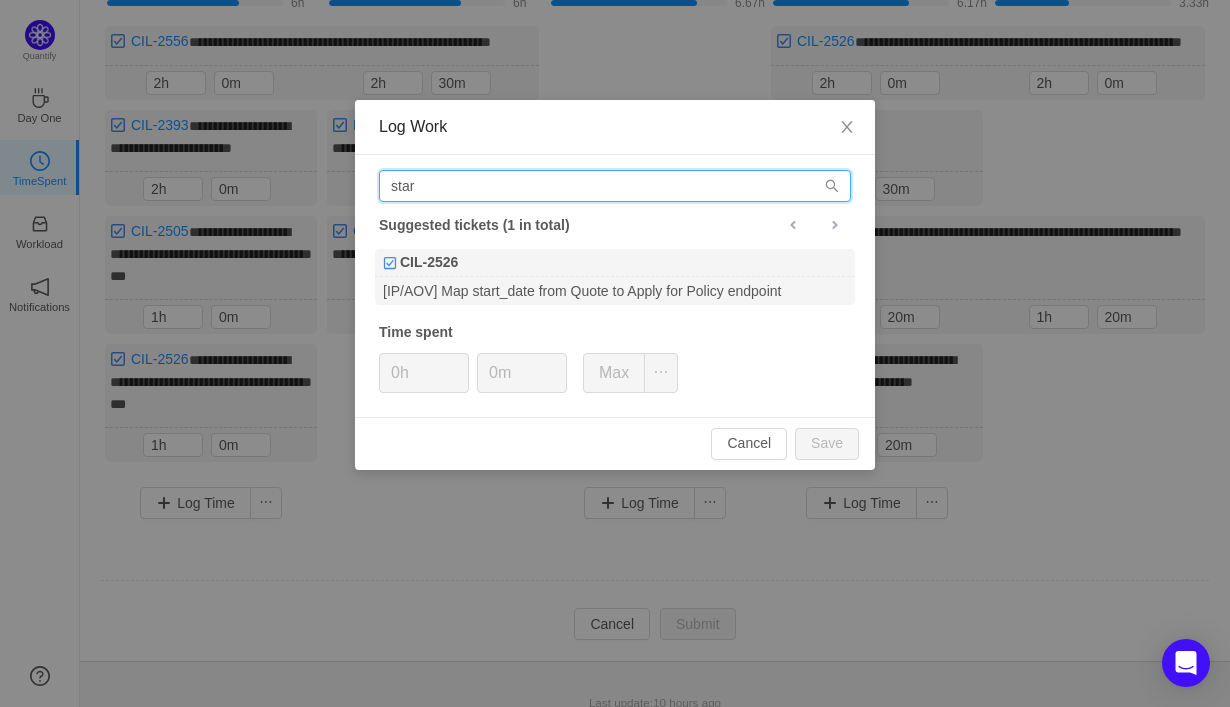 click on "star" at bounding box center [615, 186] 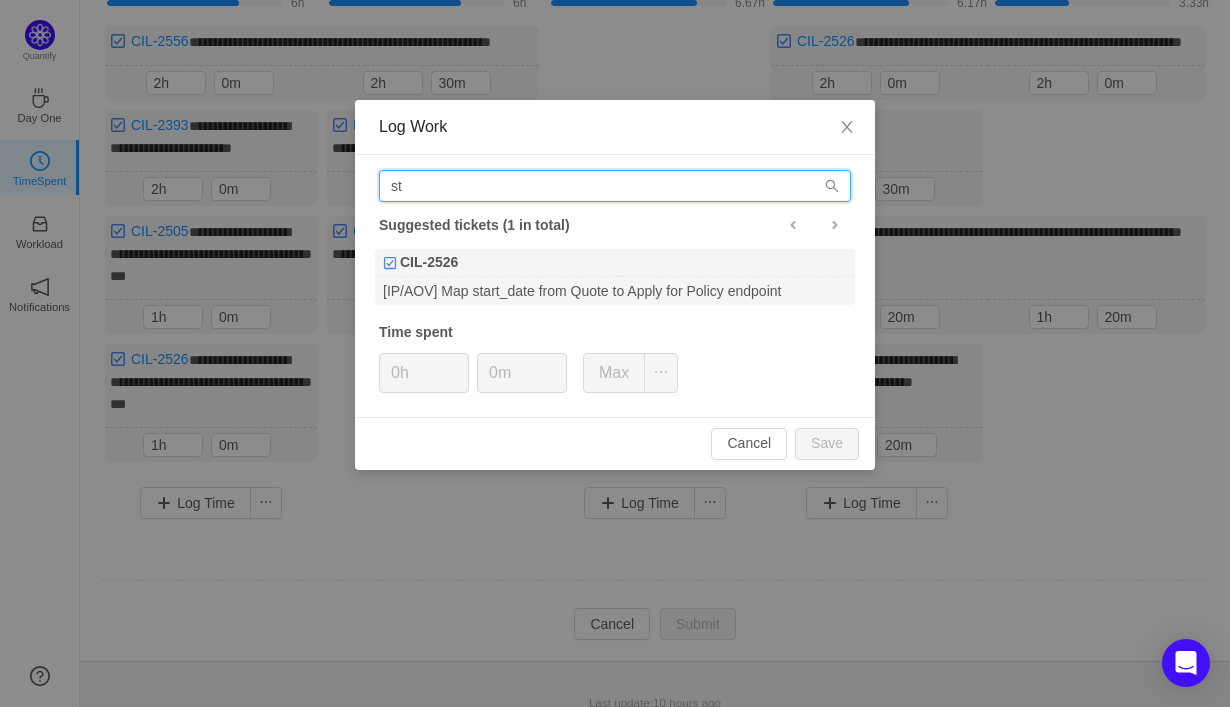 type on "s" 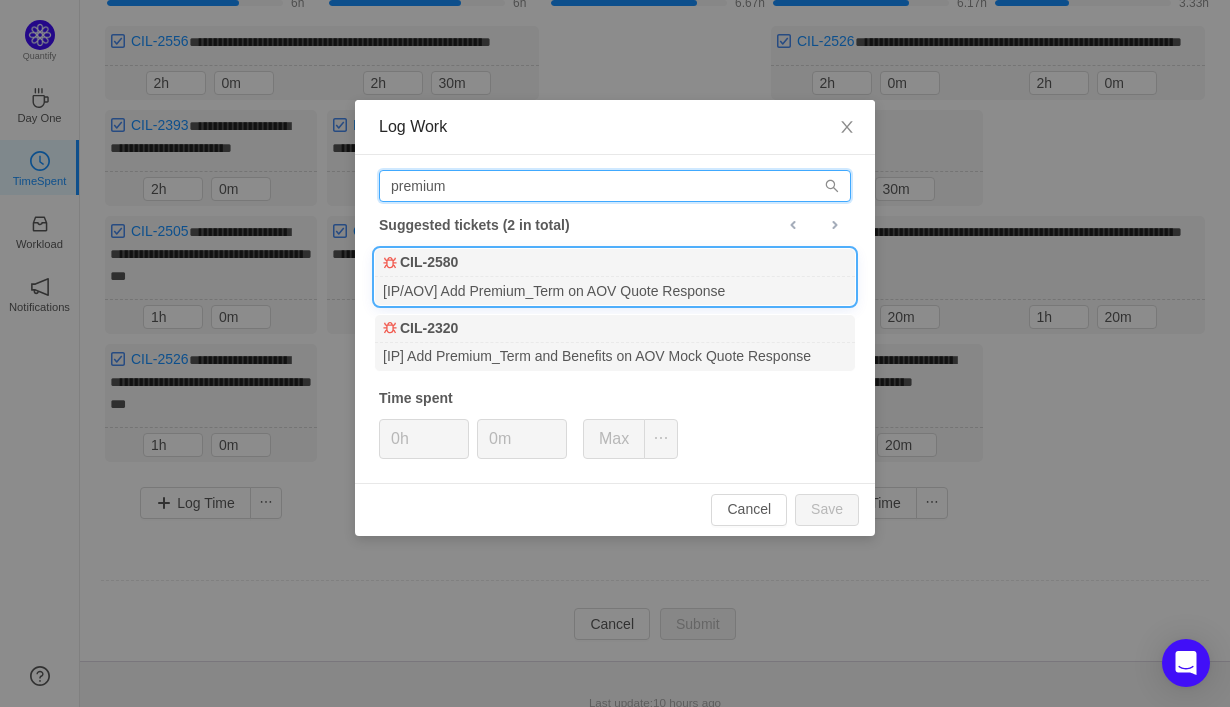 type on "premium" 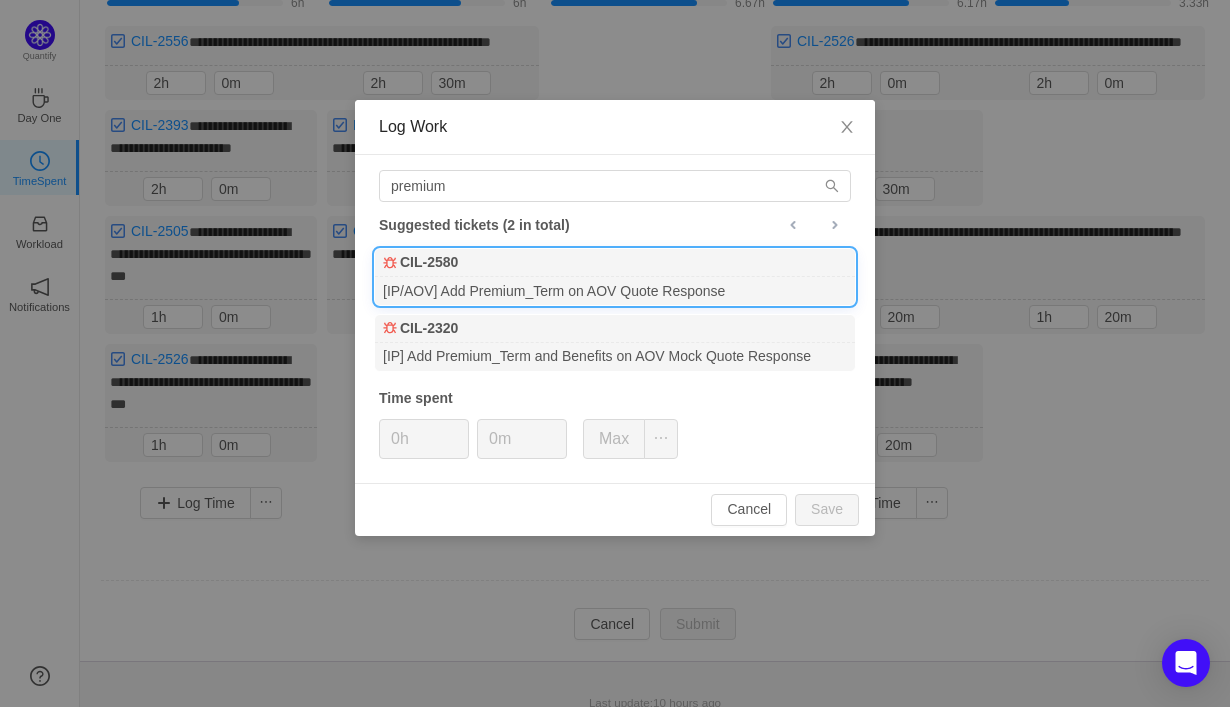 click on "[IP/AOV] Add Premium_Term on AOV Quote Response" at bounding box center (615, 290) 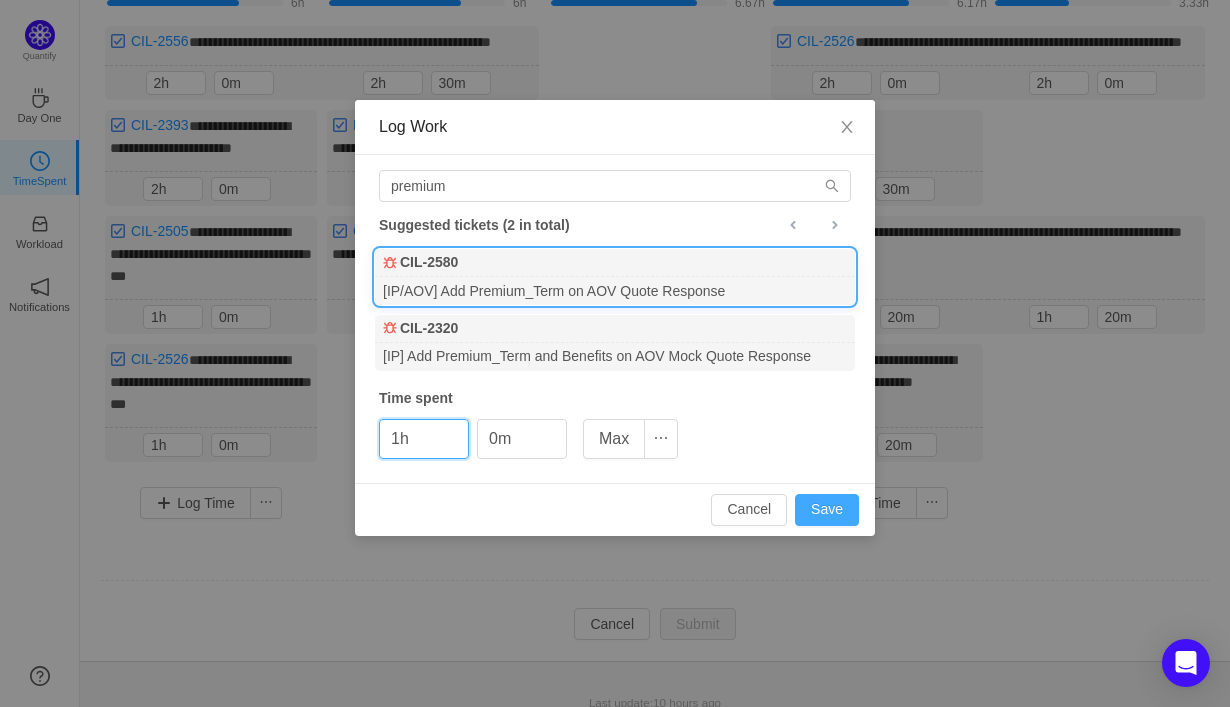 click on "Save" at bounding box center (827, 510) 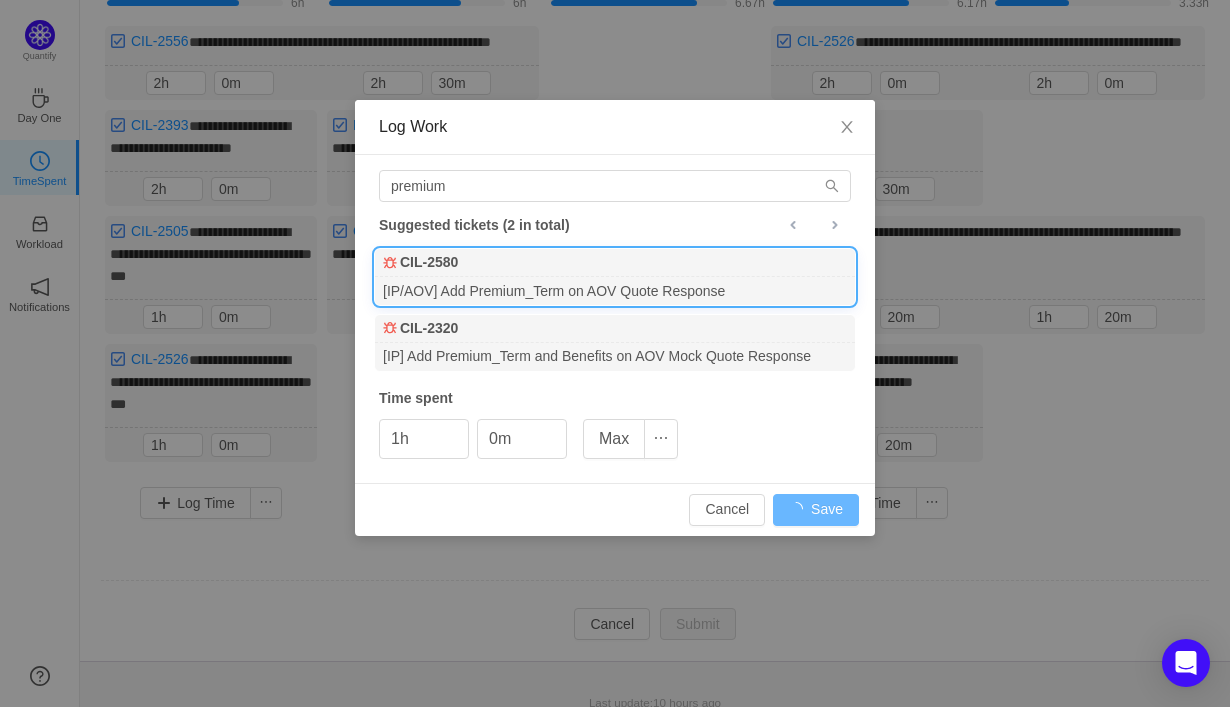 type on "0h" 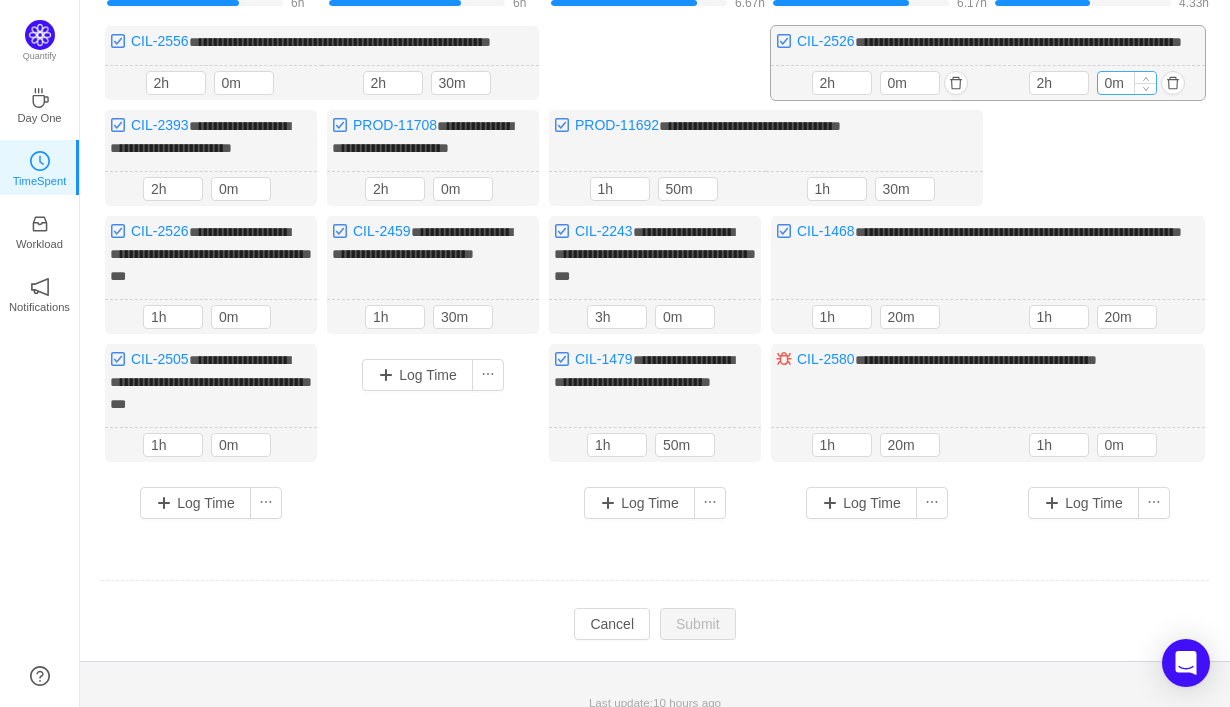 click on "0m" at bounding box center [1127, 83] 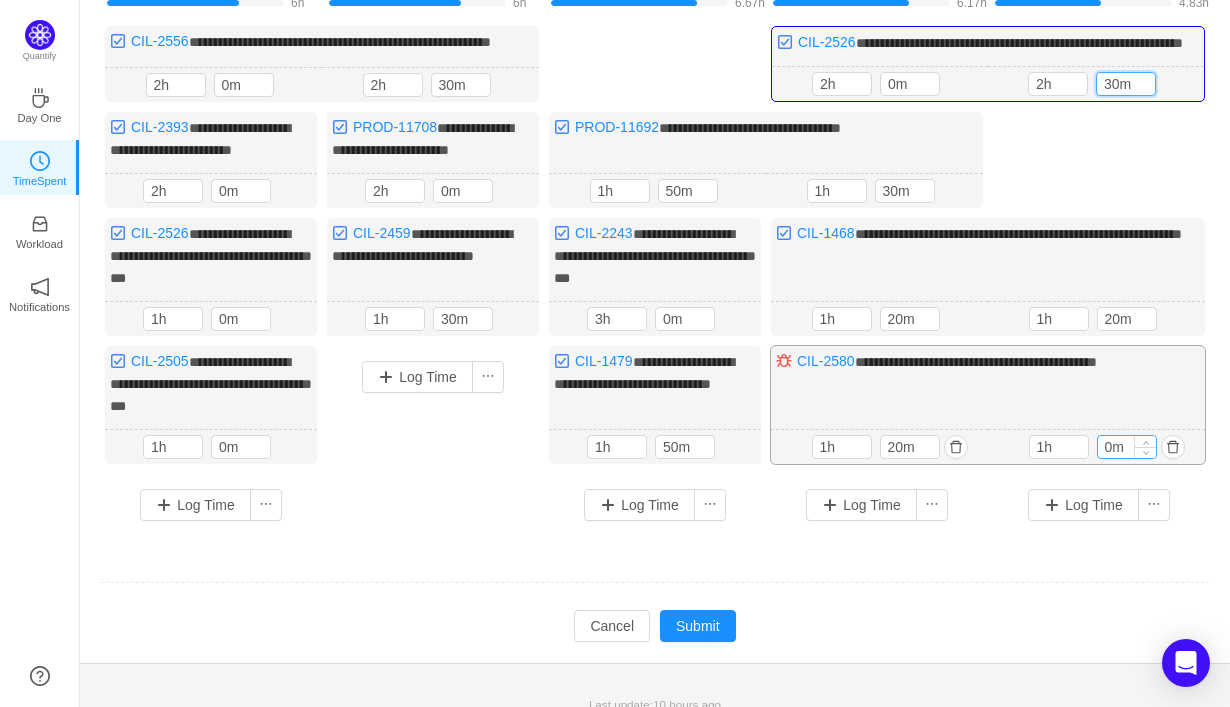 type on "30m" 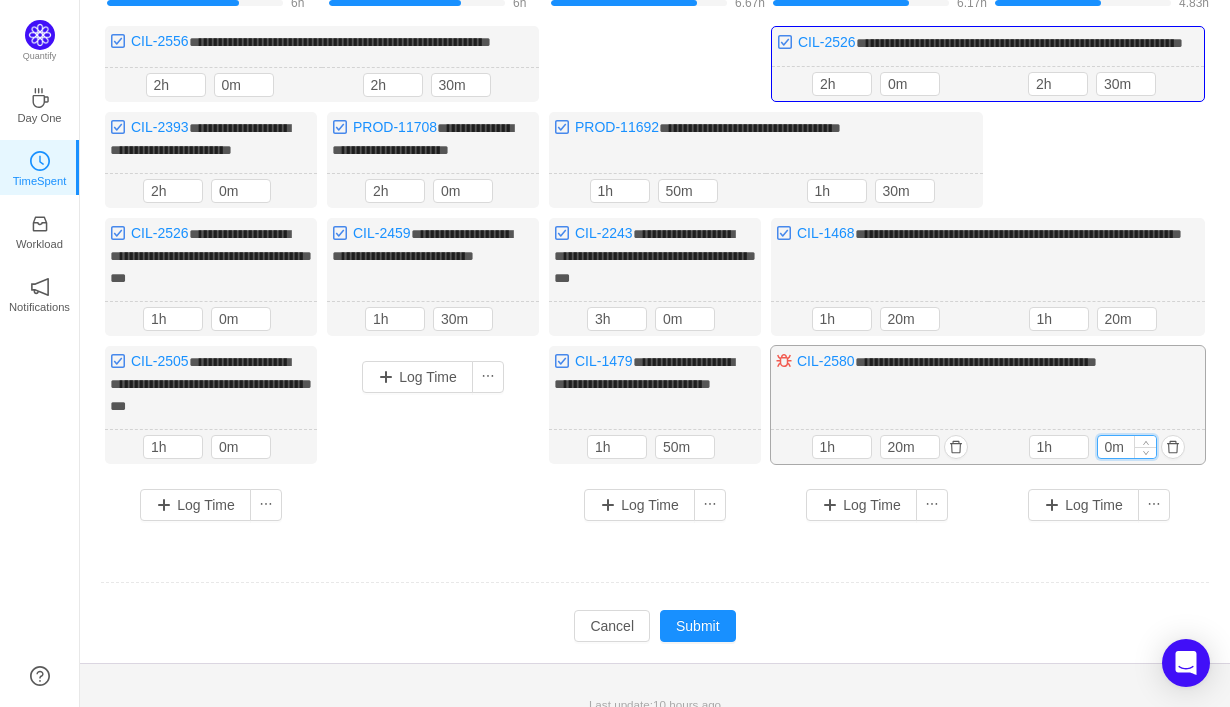 click on "0m" at bounding box center [1127, 447] 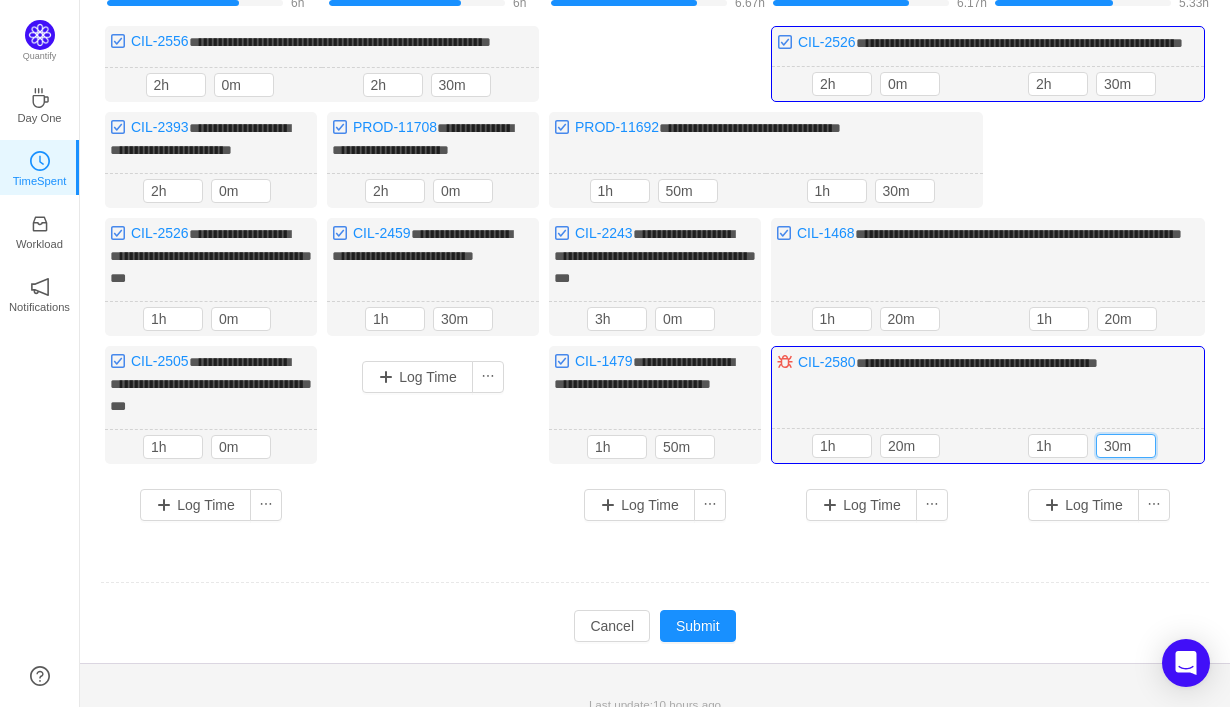 type on "30m" 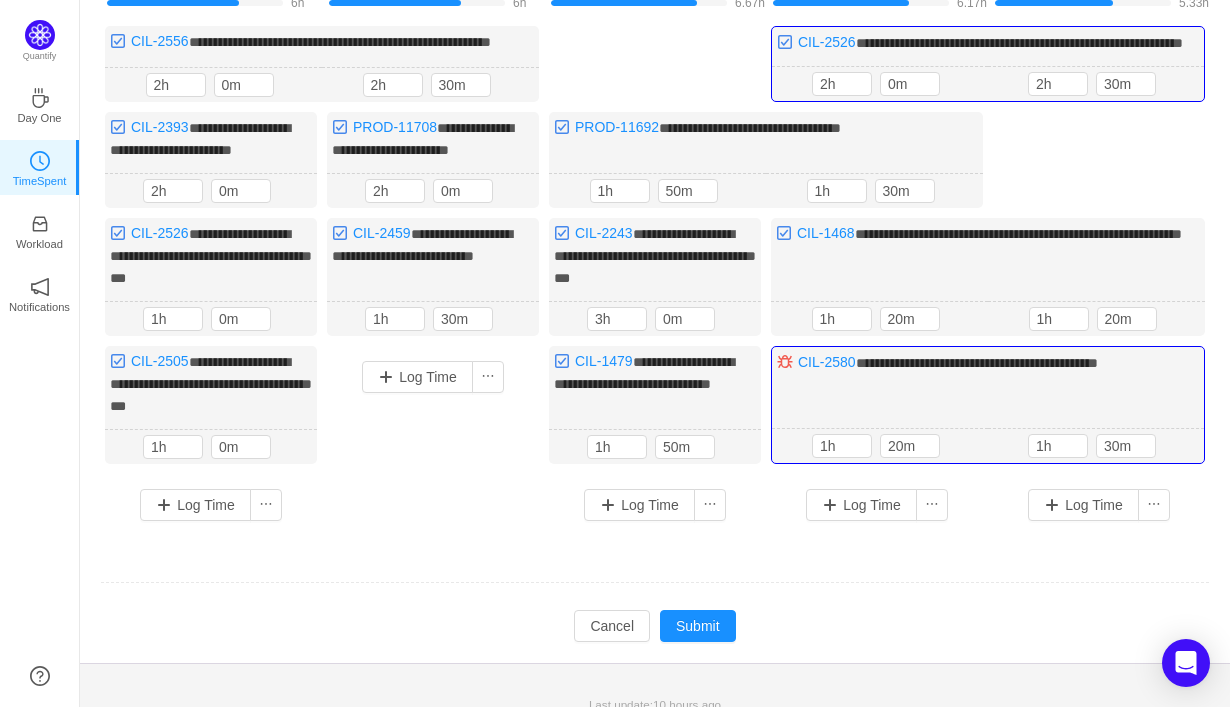 click on "**********" at bounding box center (655, 281) 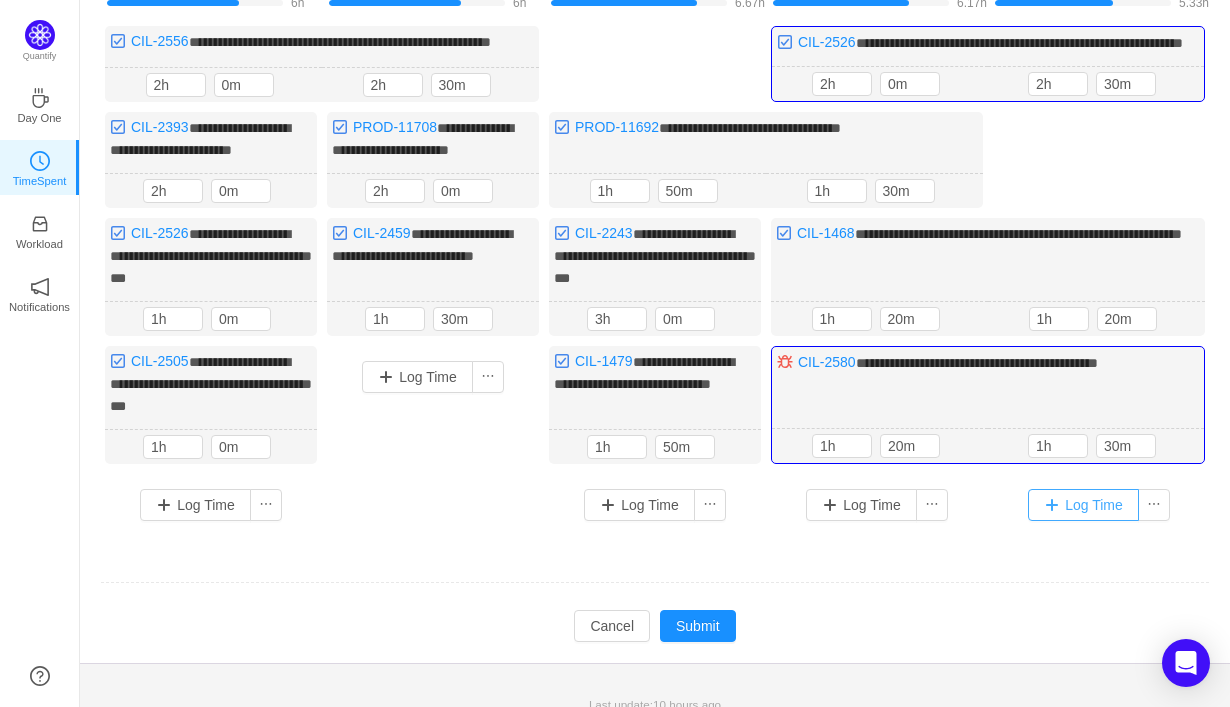 click on "Log Time" at bounding box center (1083, 505) 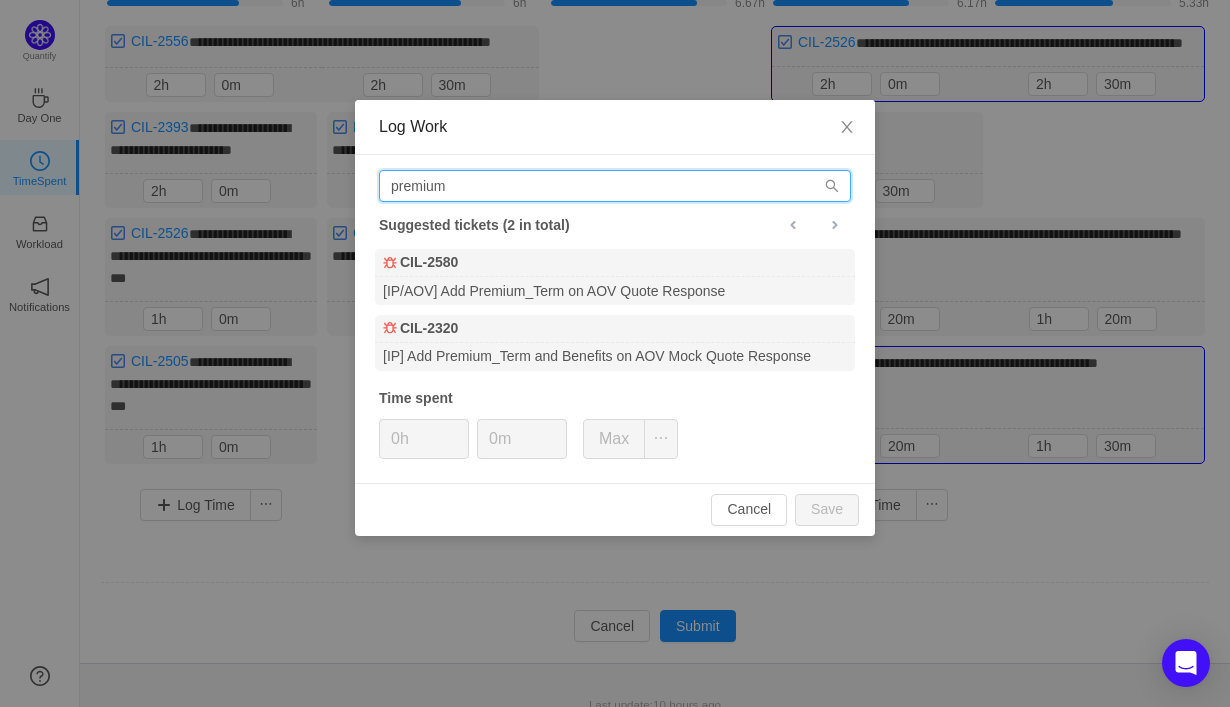 click on "premium" at bounding box center [615, 186] 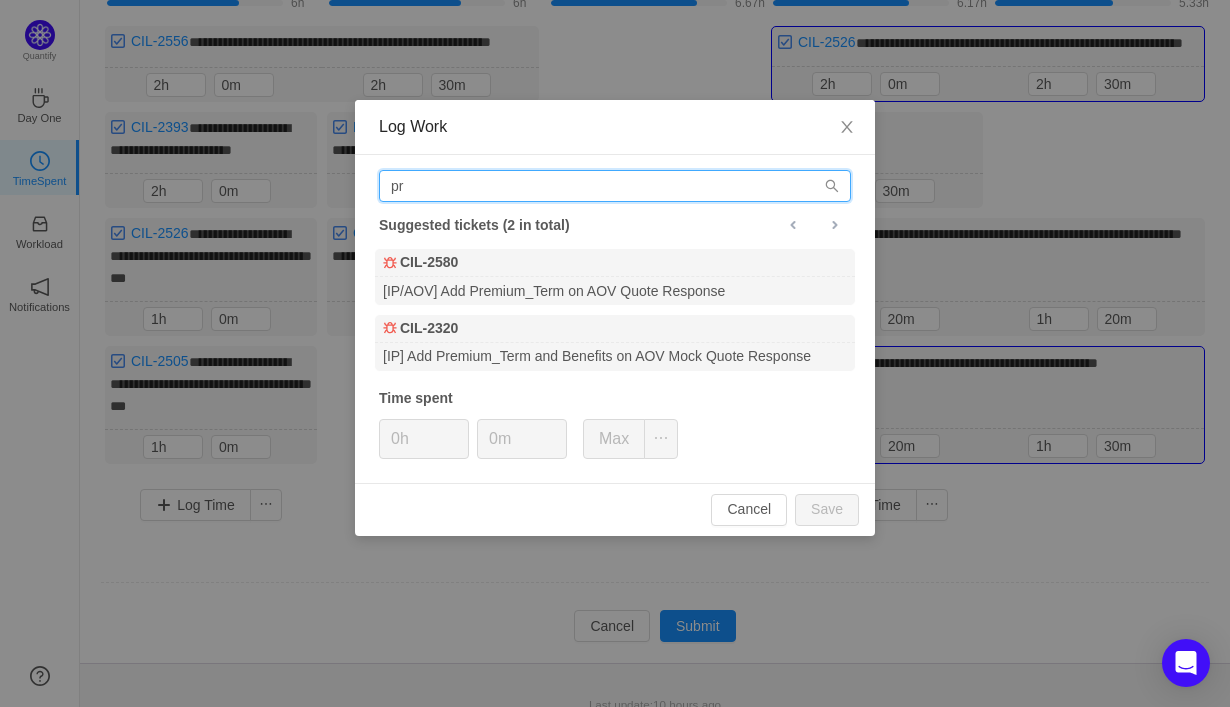 type on "p" 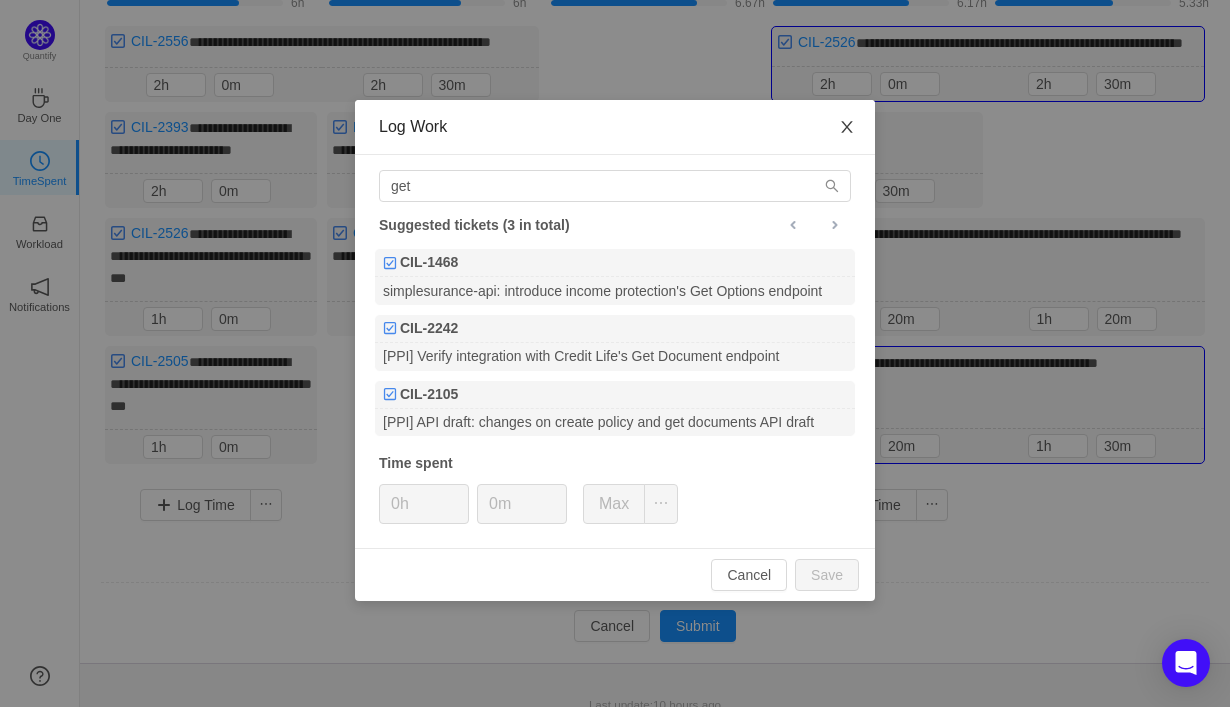 click 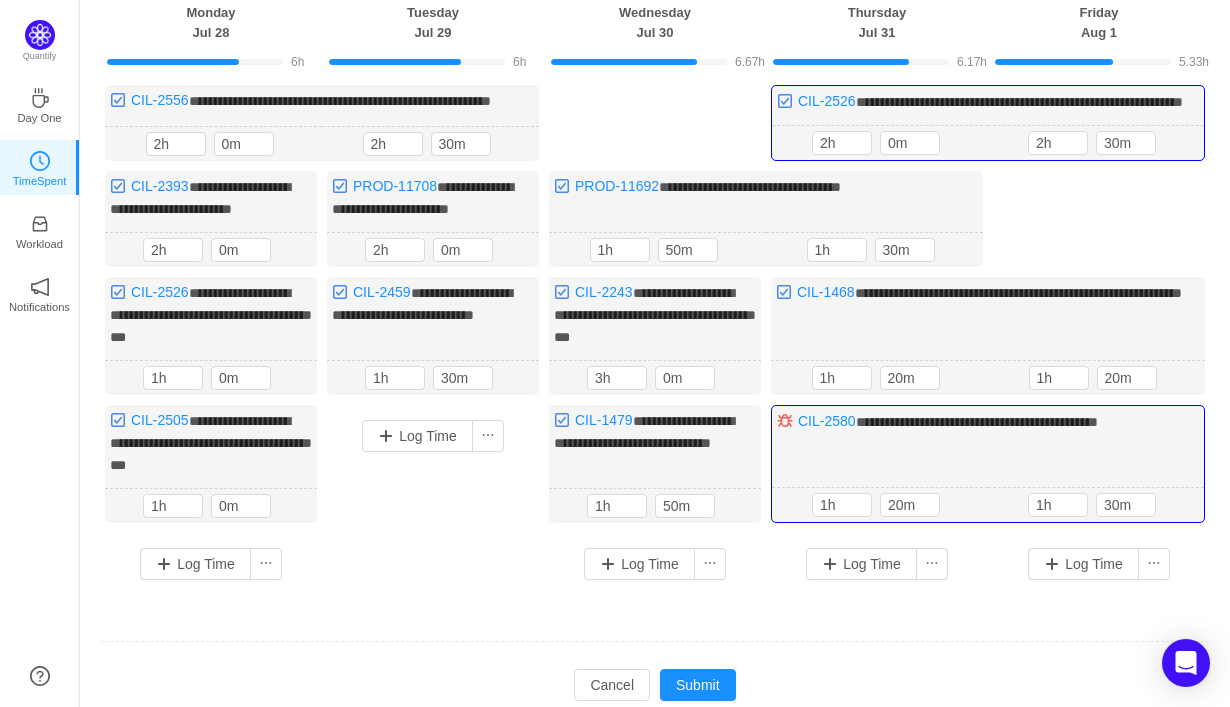 scroll, scrollTop: 139, scrollLeft: 0, axis: vertical 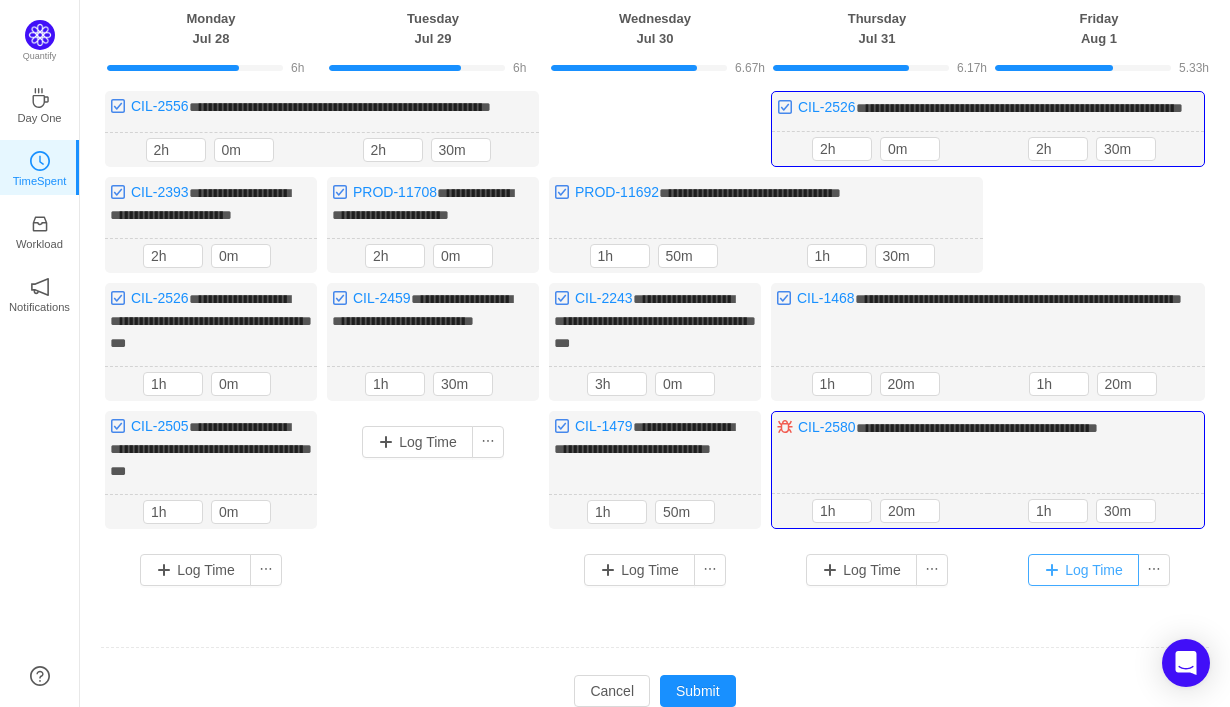 click on "Log Time" at bounding box center [1083, 570] 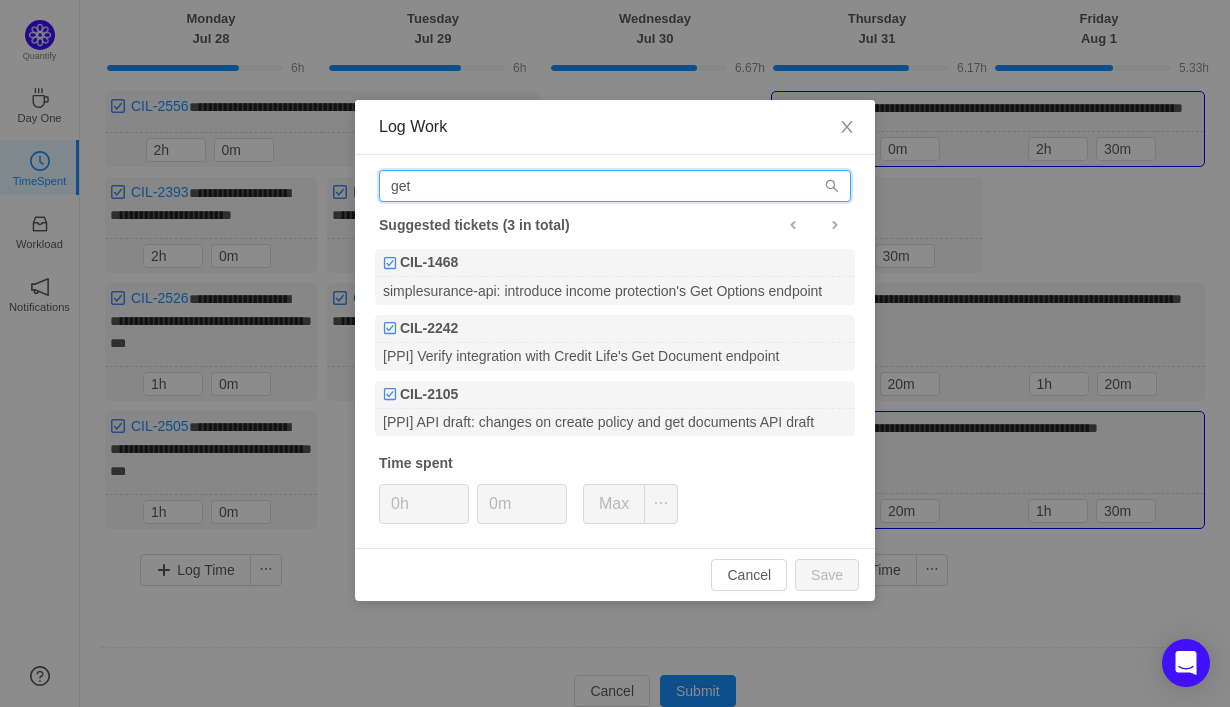 click on "get" at bounding box center [615, 186] 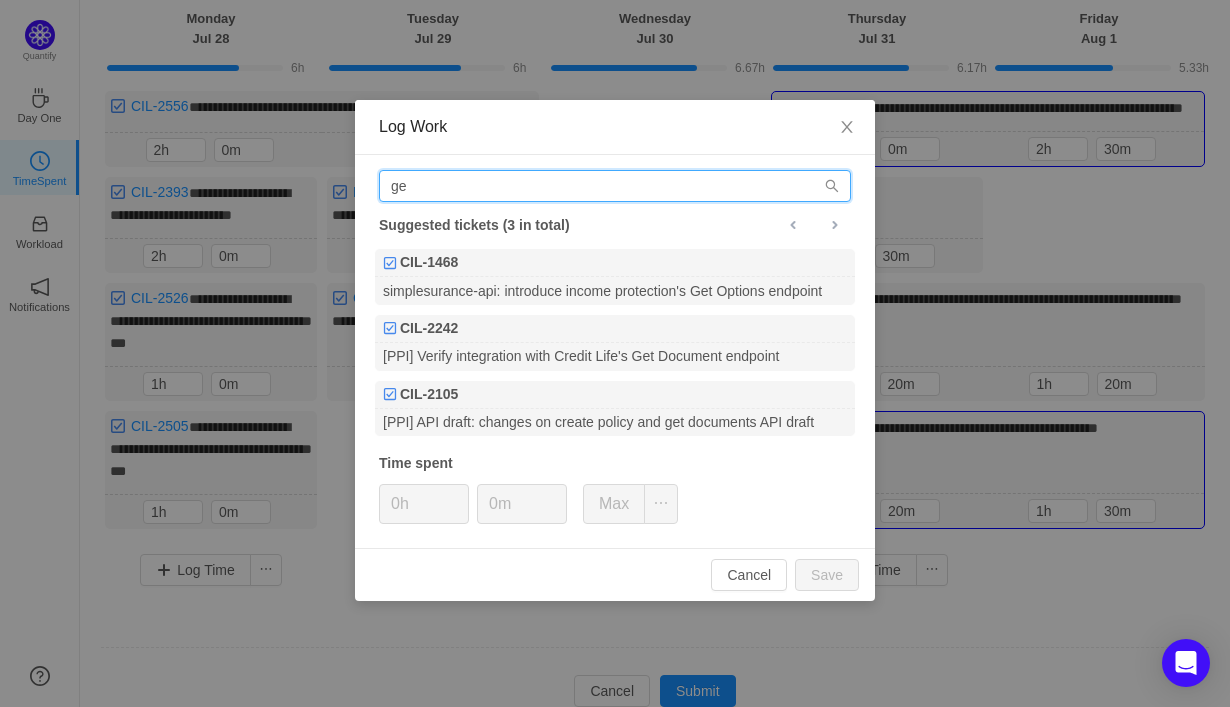 type on "g" 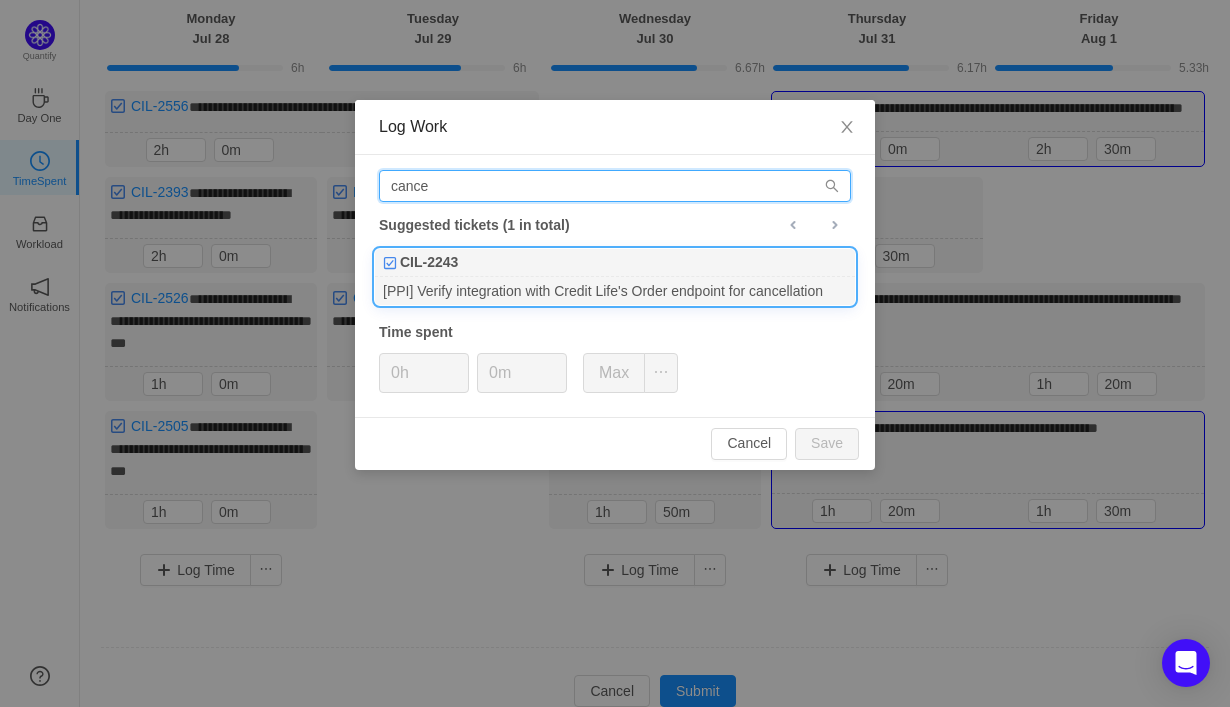 type on "cance" 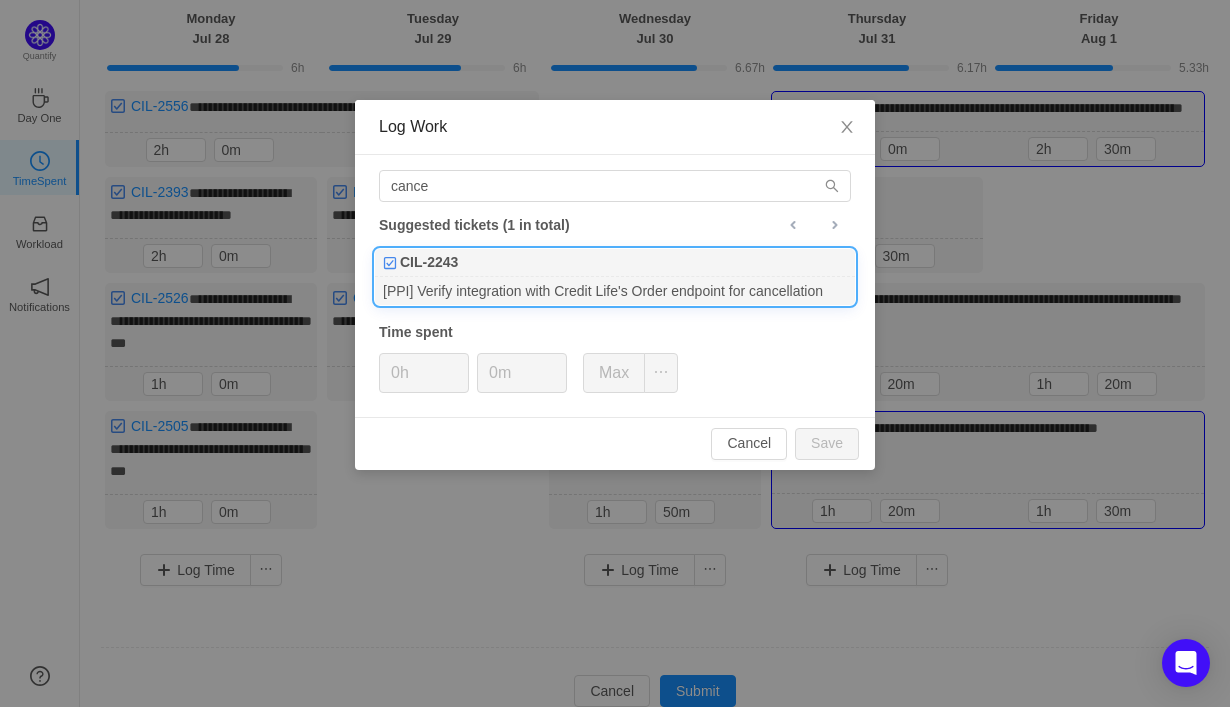 click on "[PPI] Verify integration with Credit Life's Order endpoint for cancellation" at bounding box center (615, 290) 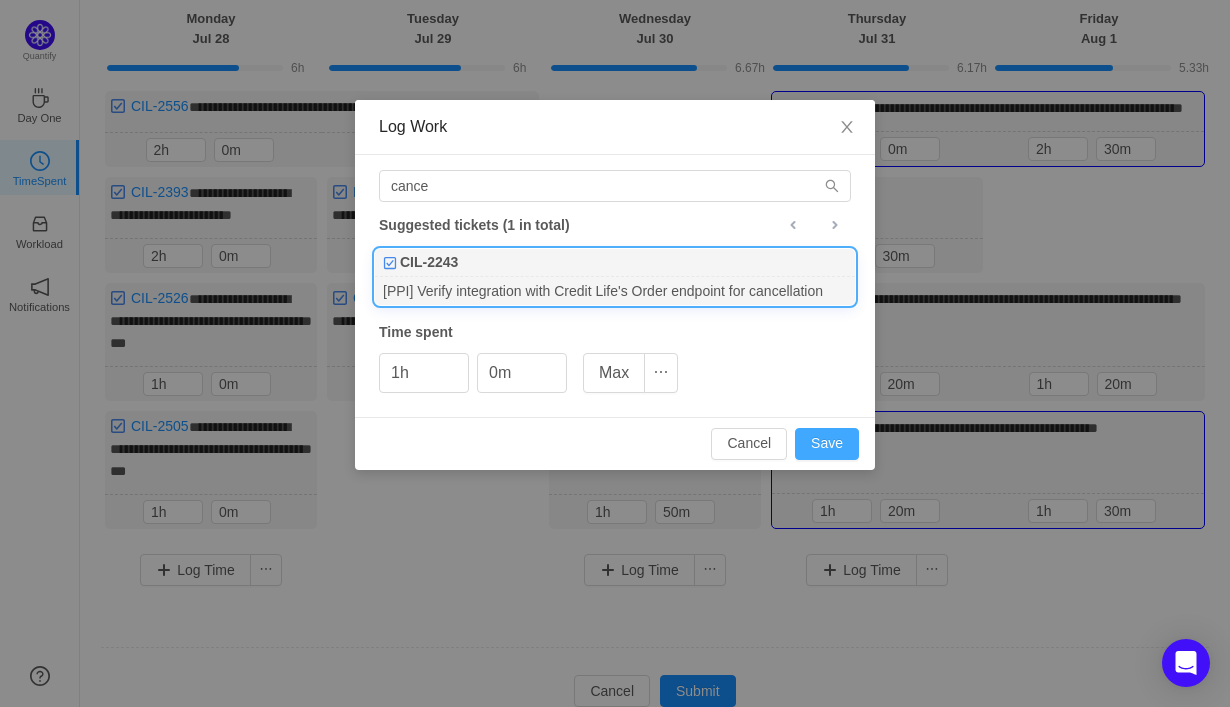 click on "Save" at bounding box center (827, 444) 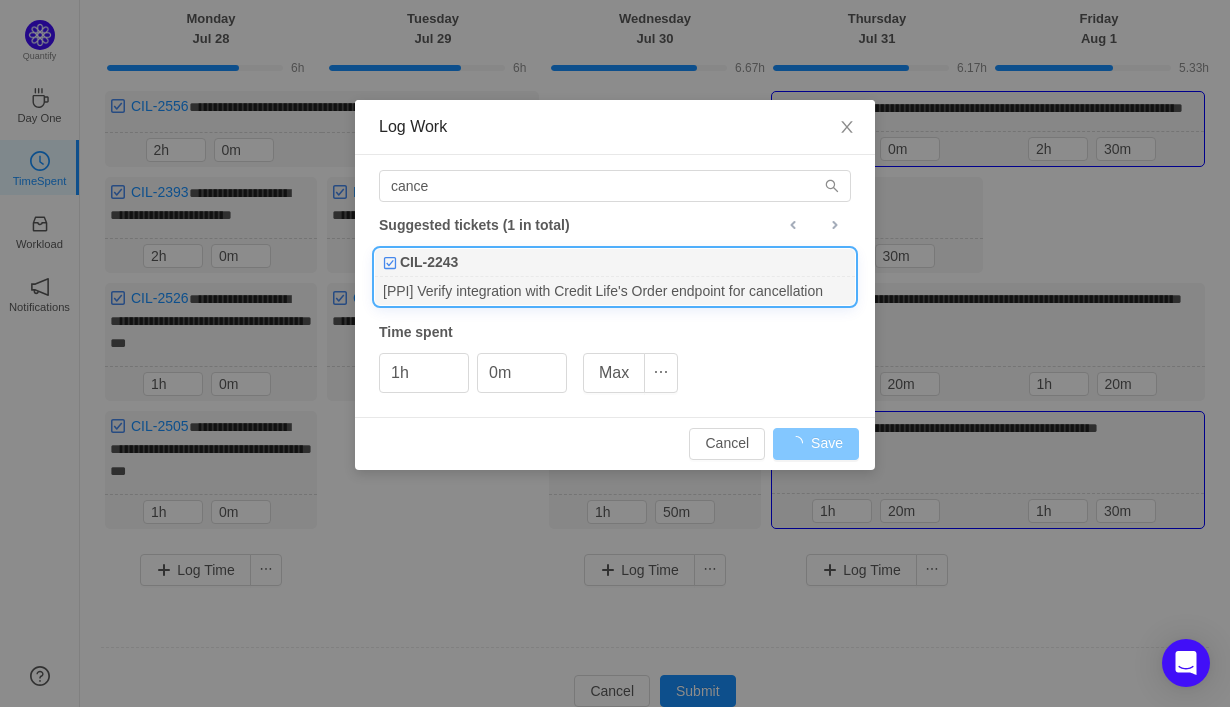 type on "0h" 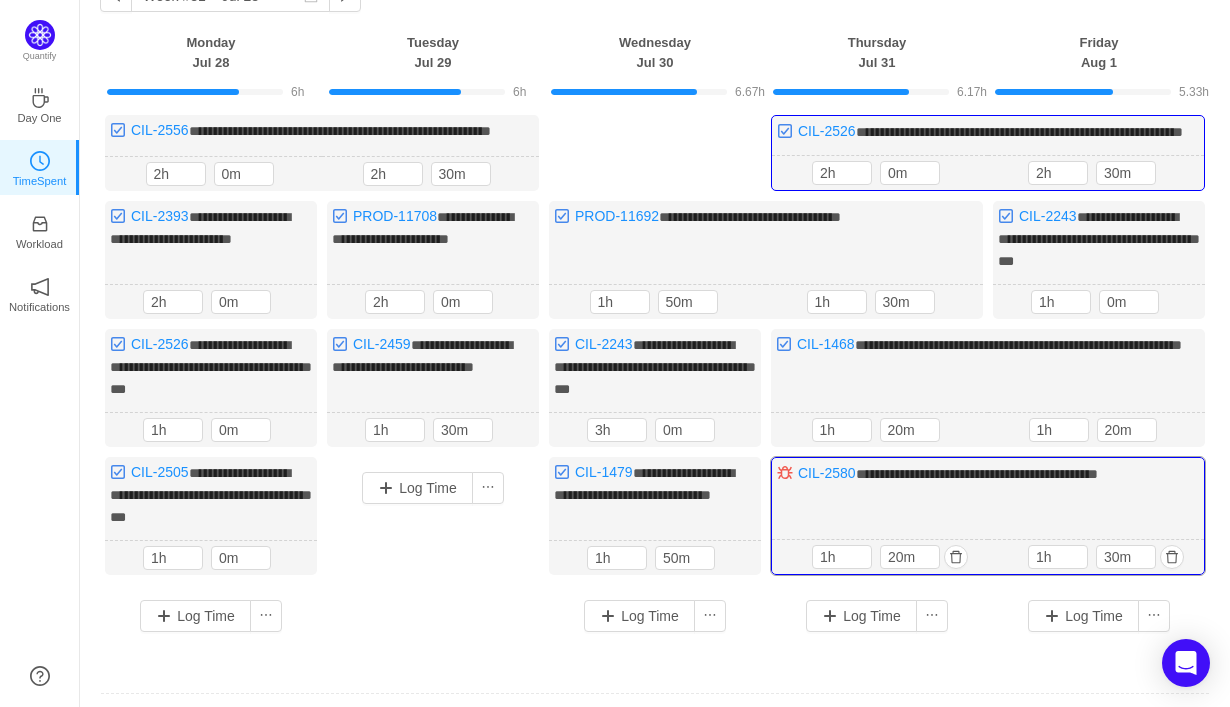scroll, scrollTop: 114, scrollLeft: 0, axis: vertical 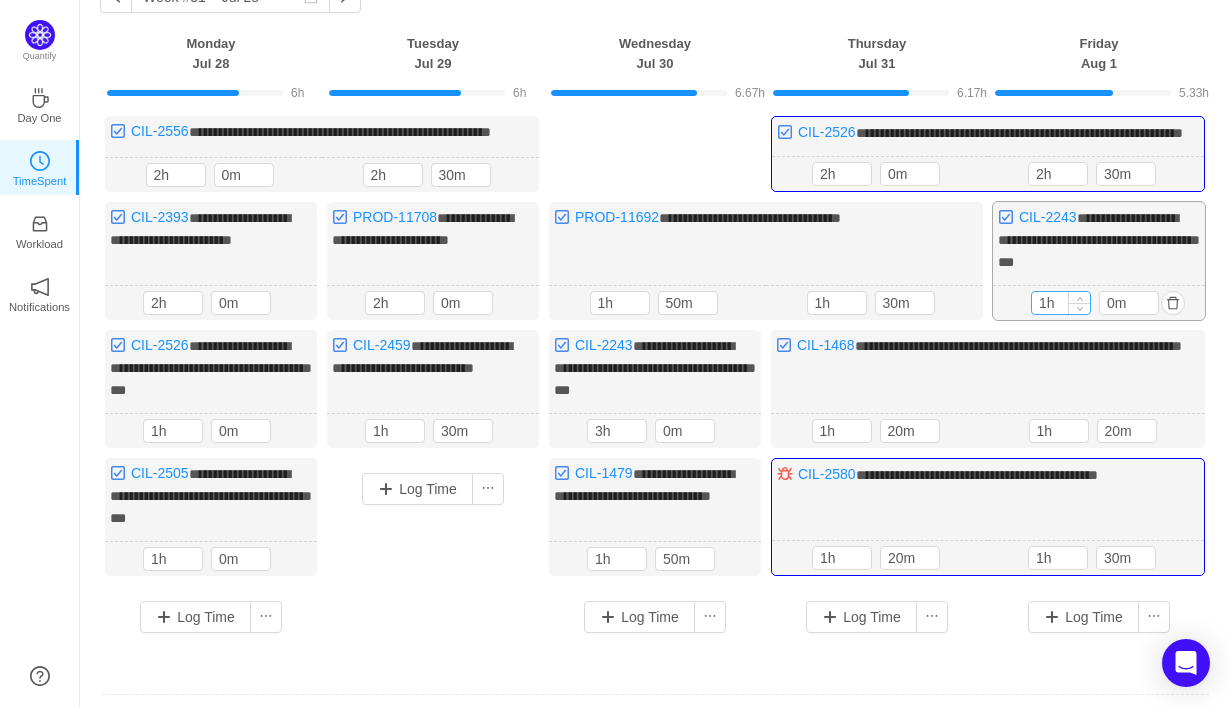 click on "1h" at bounding box center [1061, 303] 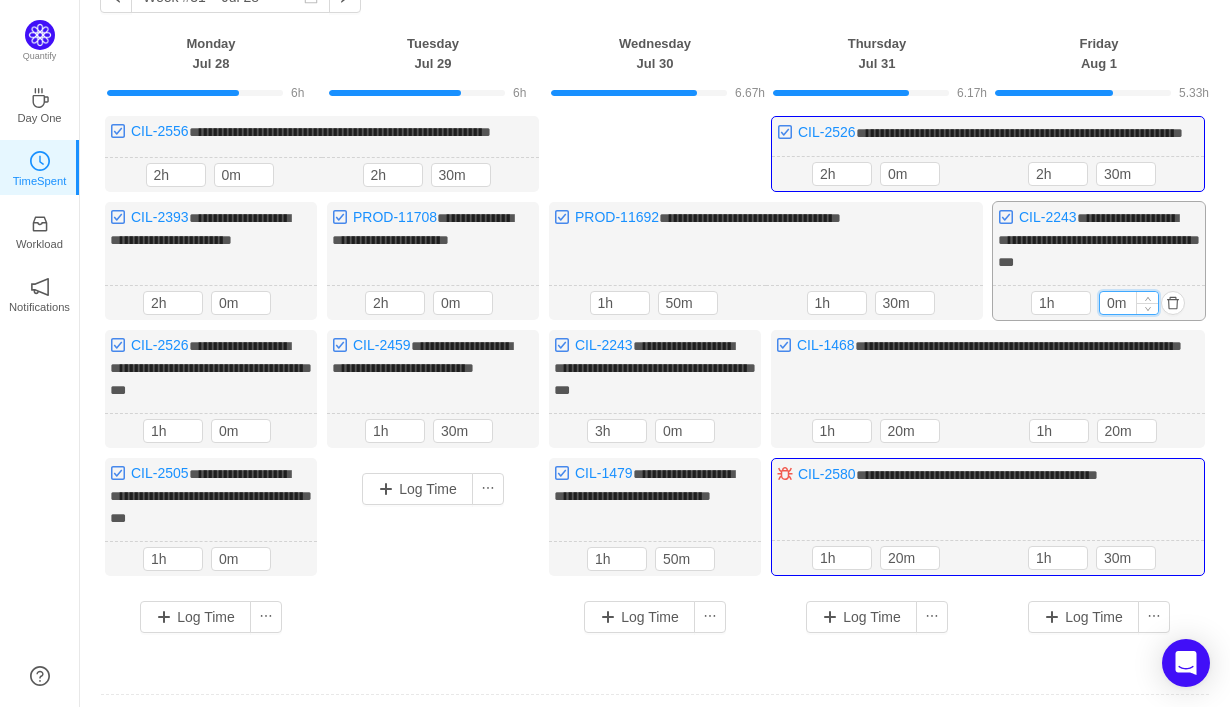 click on "0m" at bounding box center [1129, 303] 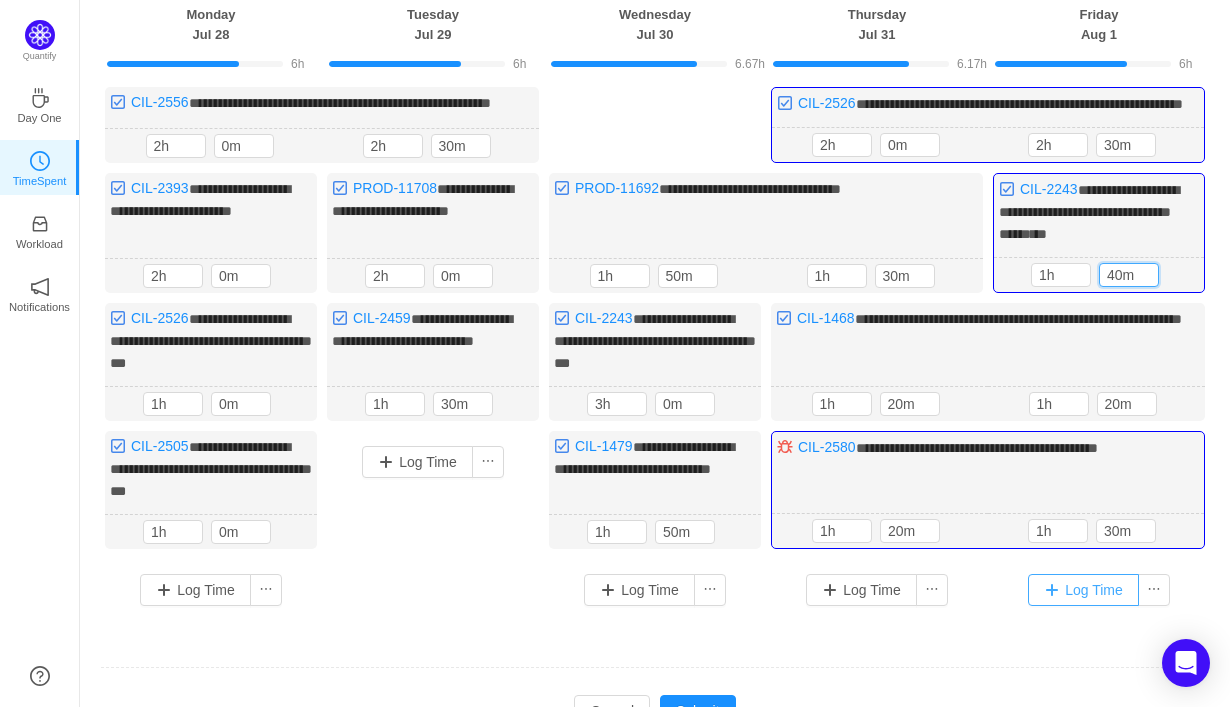 scroll, scrollTop: 257, scrollLeft: 0, axis: vertical 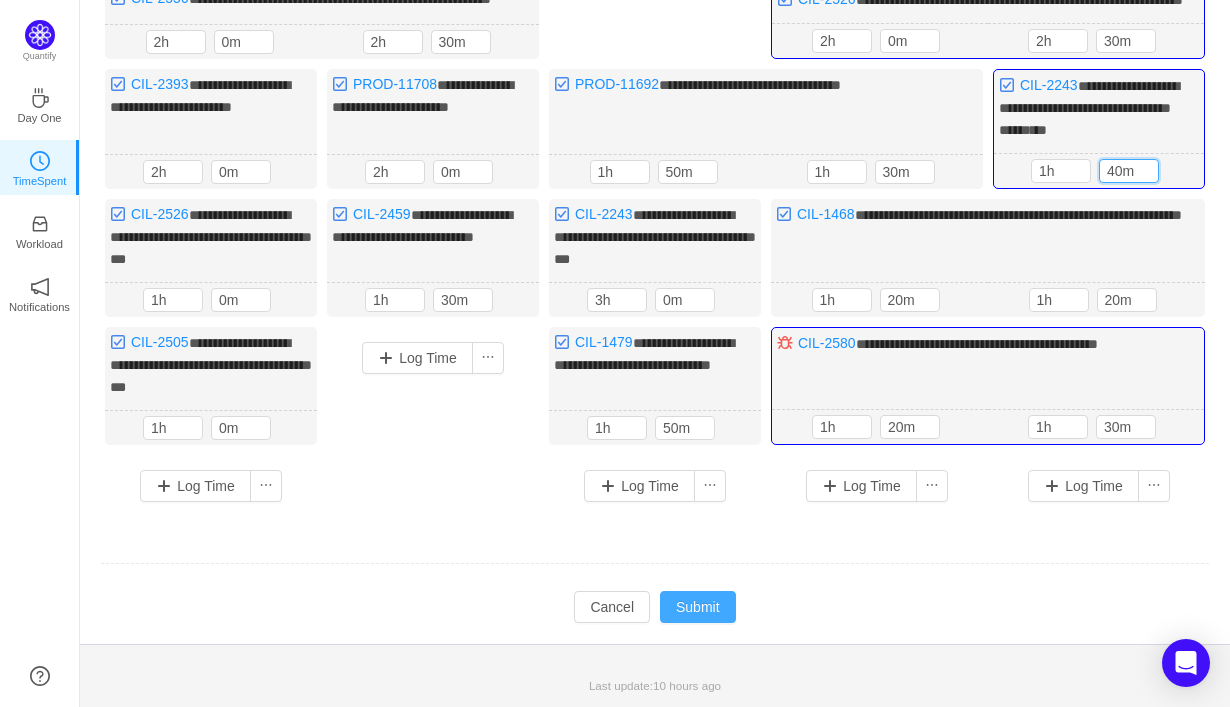 type on "40m" 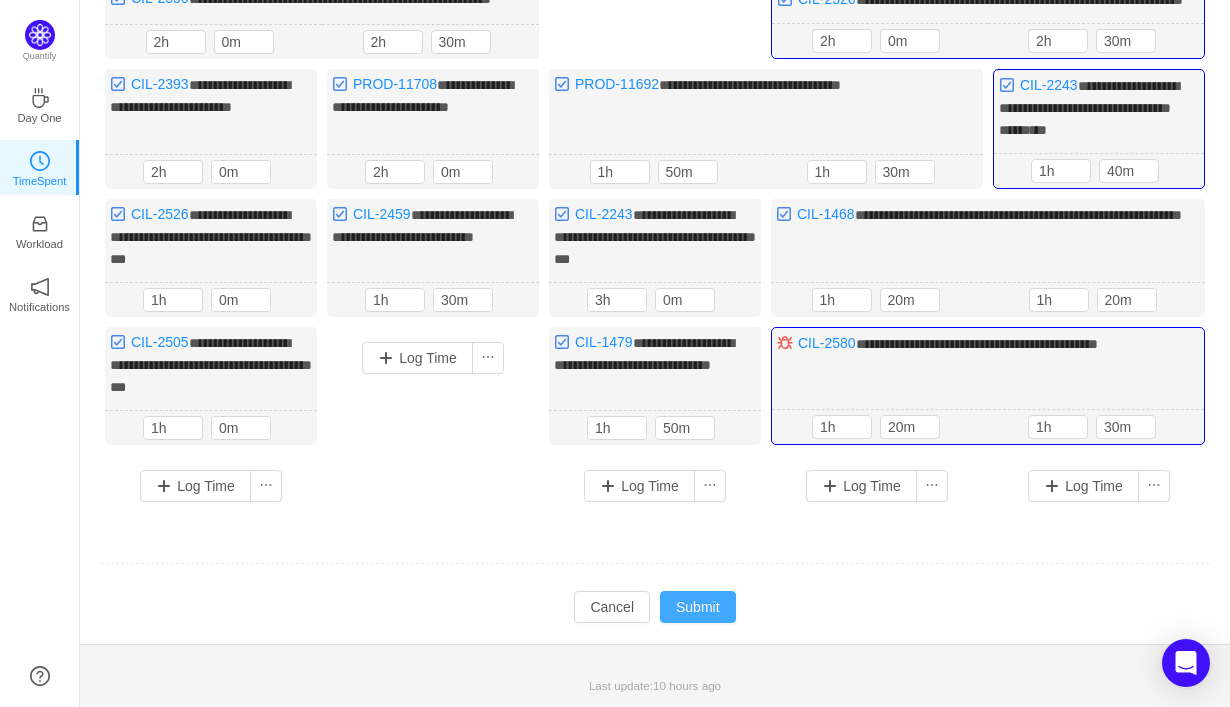 click on "Submit" at bounding box center (698, 607) 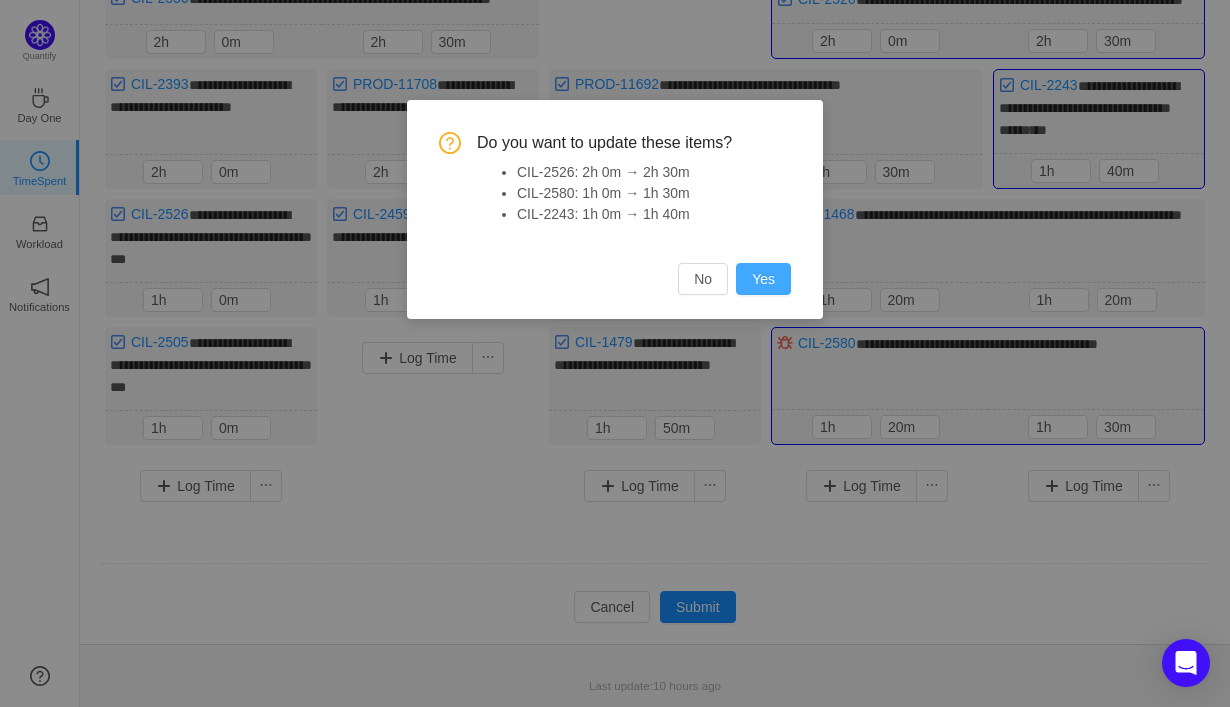 click on "Yes" at bounding box center [763, 279] 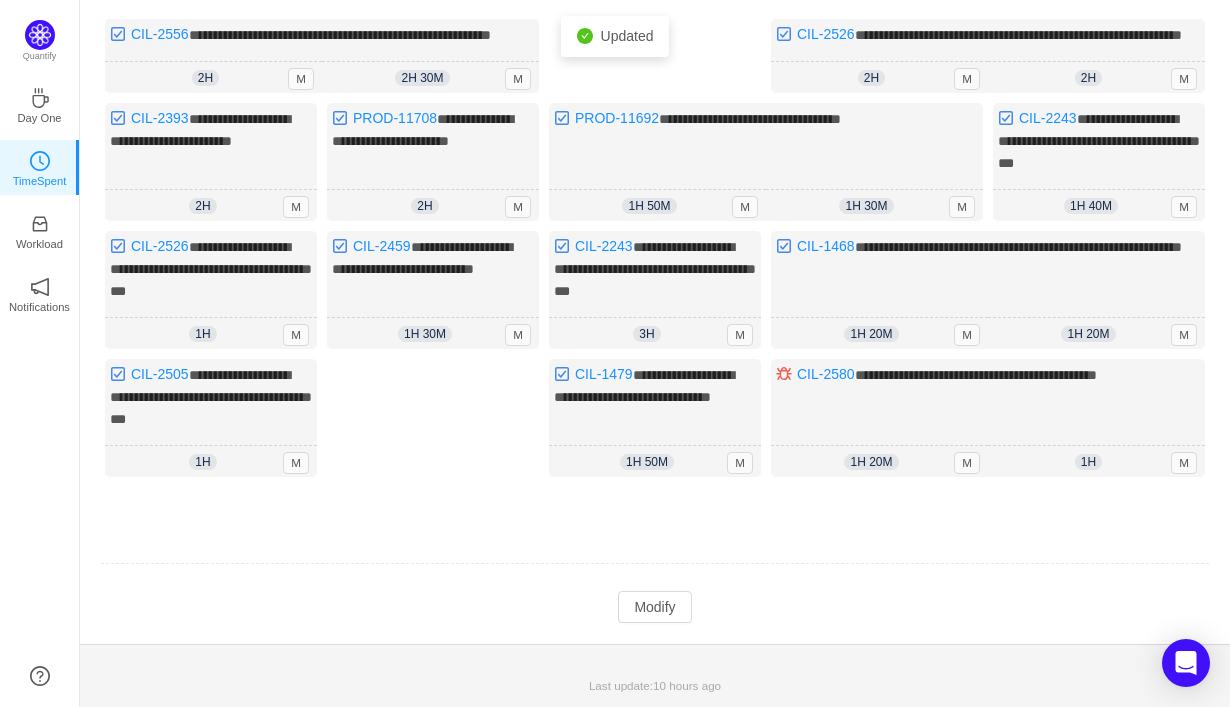 scroll, scrollTop: 0, scrollLeft: 0, axis: both 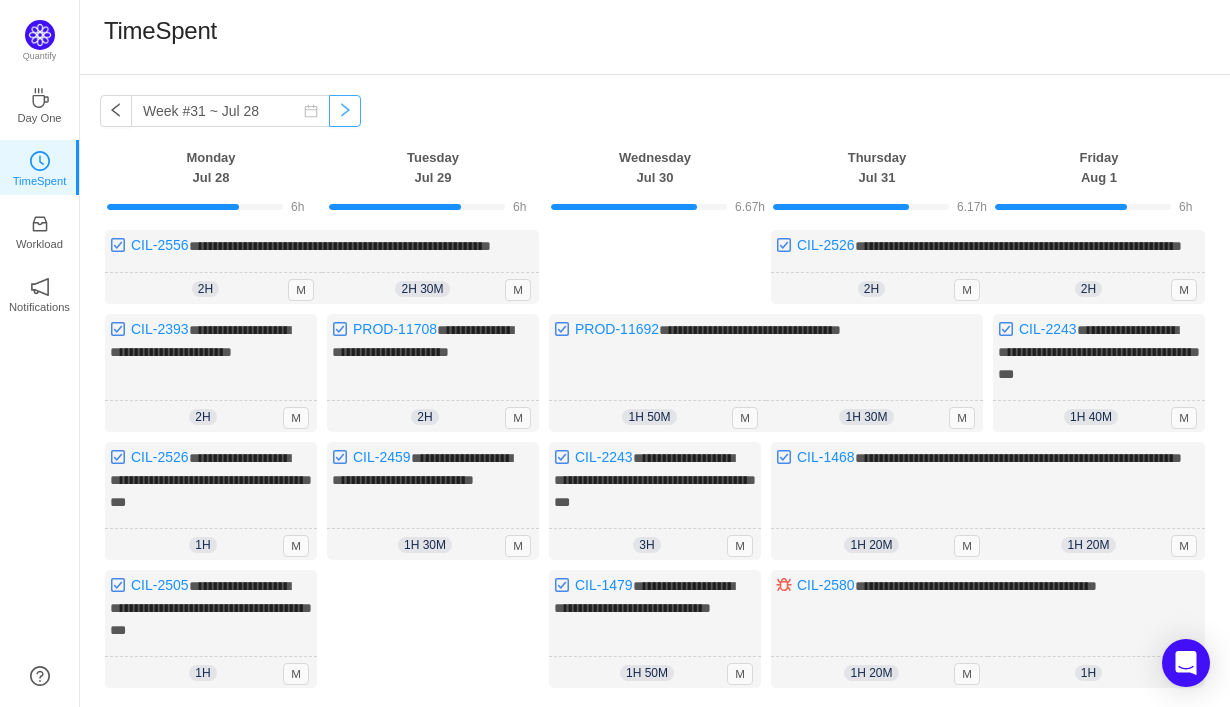 click at bounding box center [345, 111] 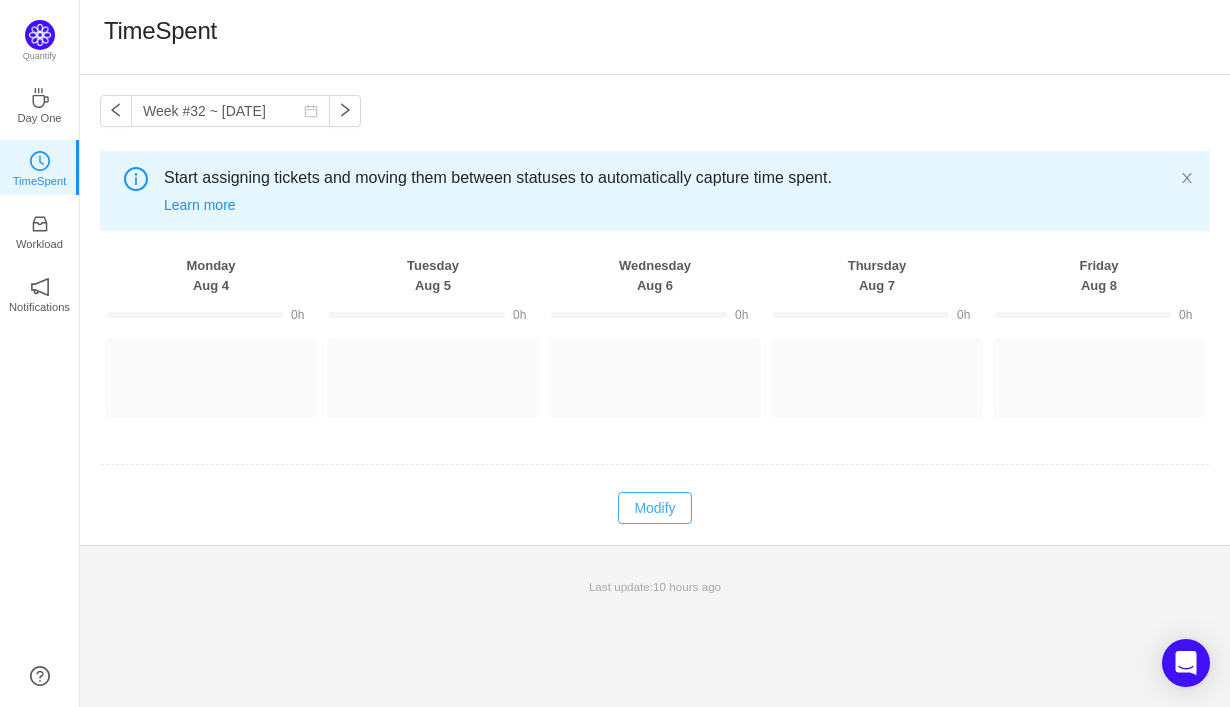 click on "Modify" at bounding box center (654, 508) 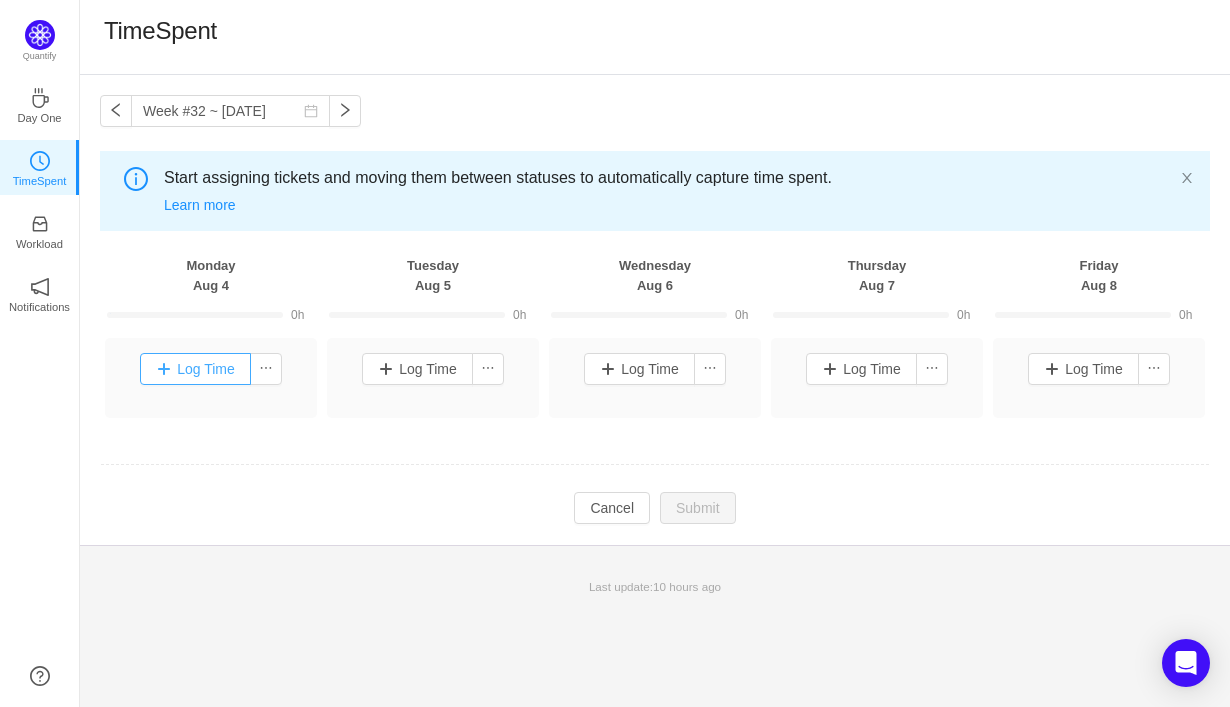 click on "Log Time" at bounding box center [195, 369] 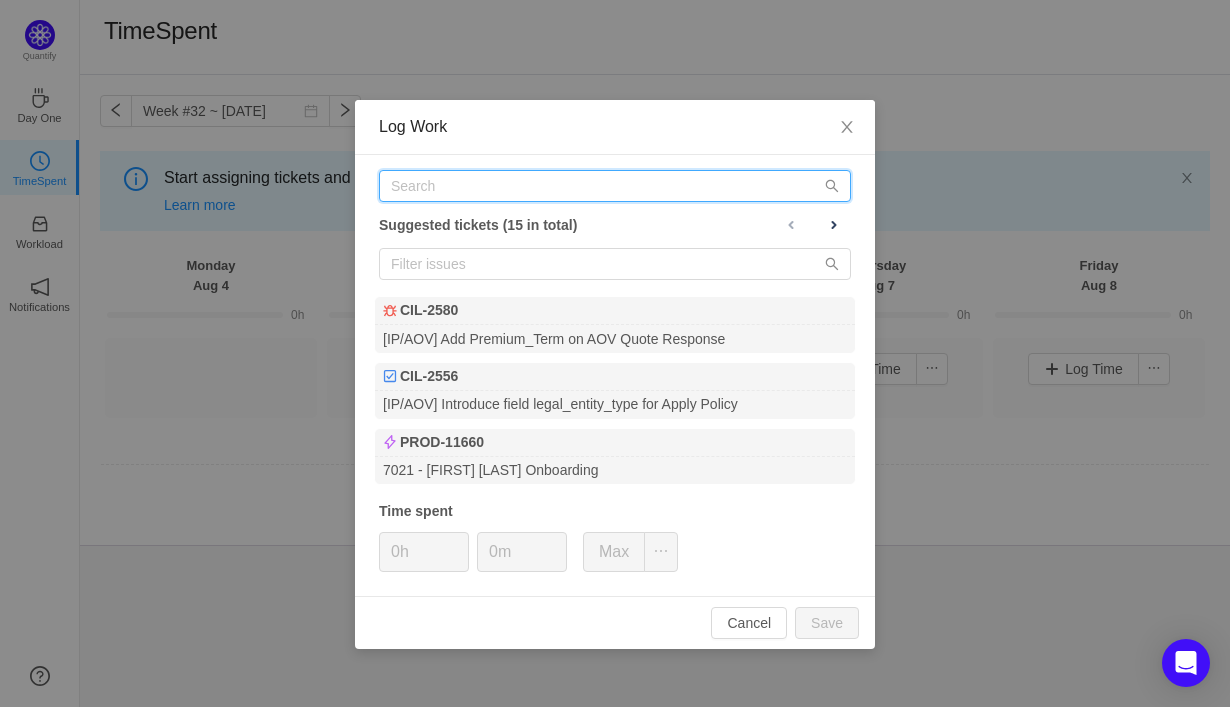 click at bounding box center (615, 186) 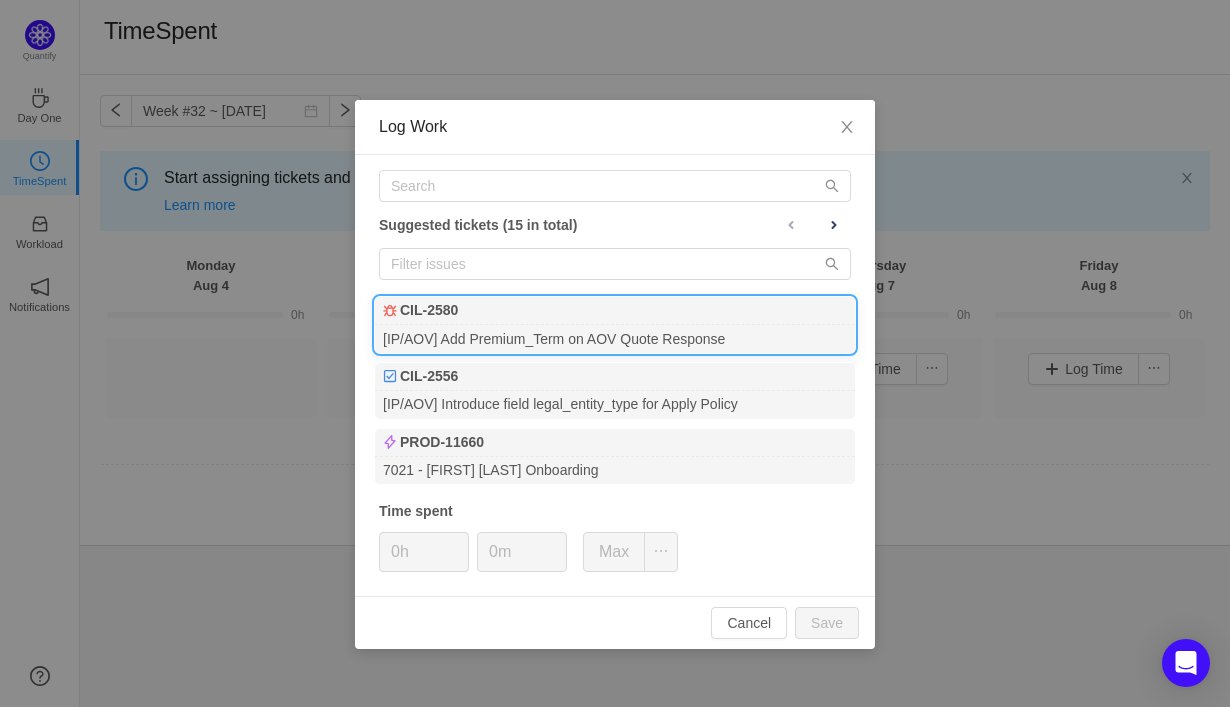click on "CIL-2580 [IP/AOV] Add Premium_Term on AOV Quote Response" at bounding box center (615, 325) 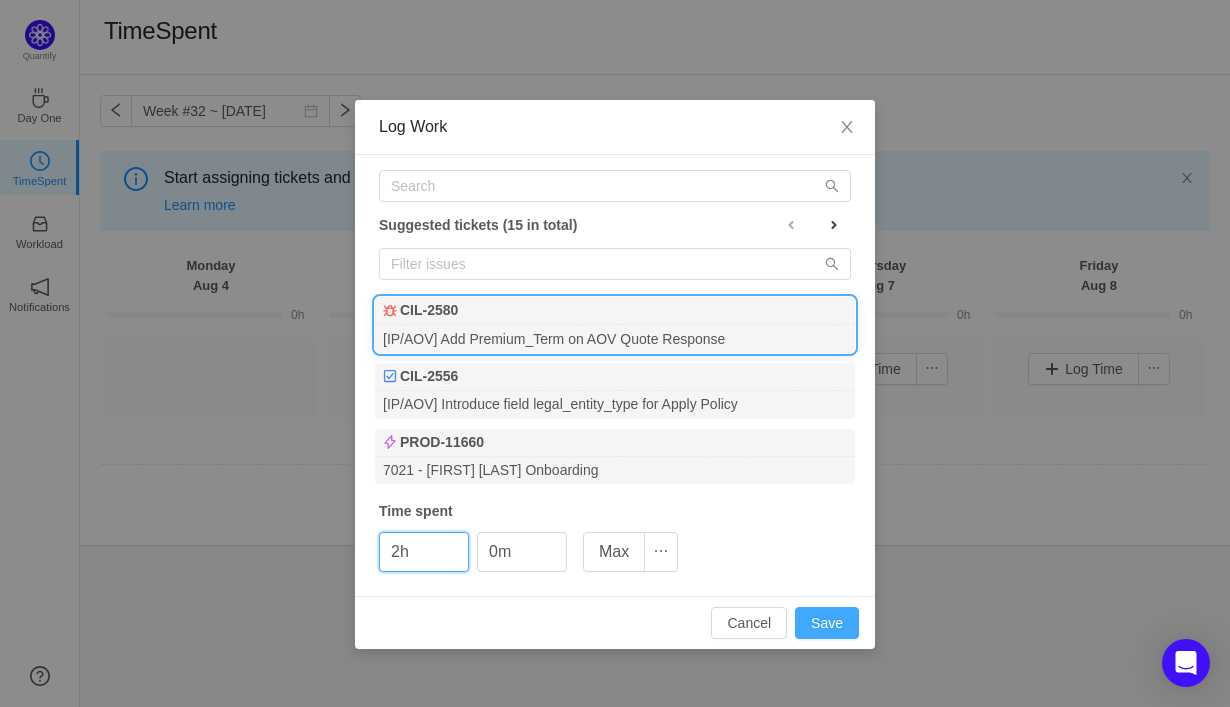 click on "Save" at bounding box center [827, 623] 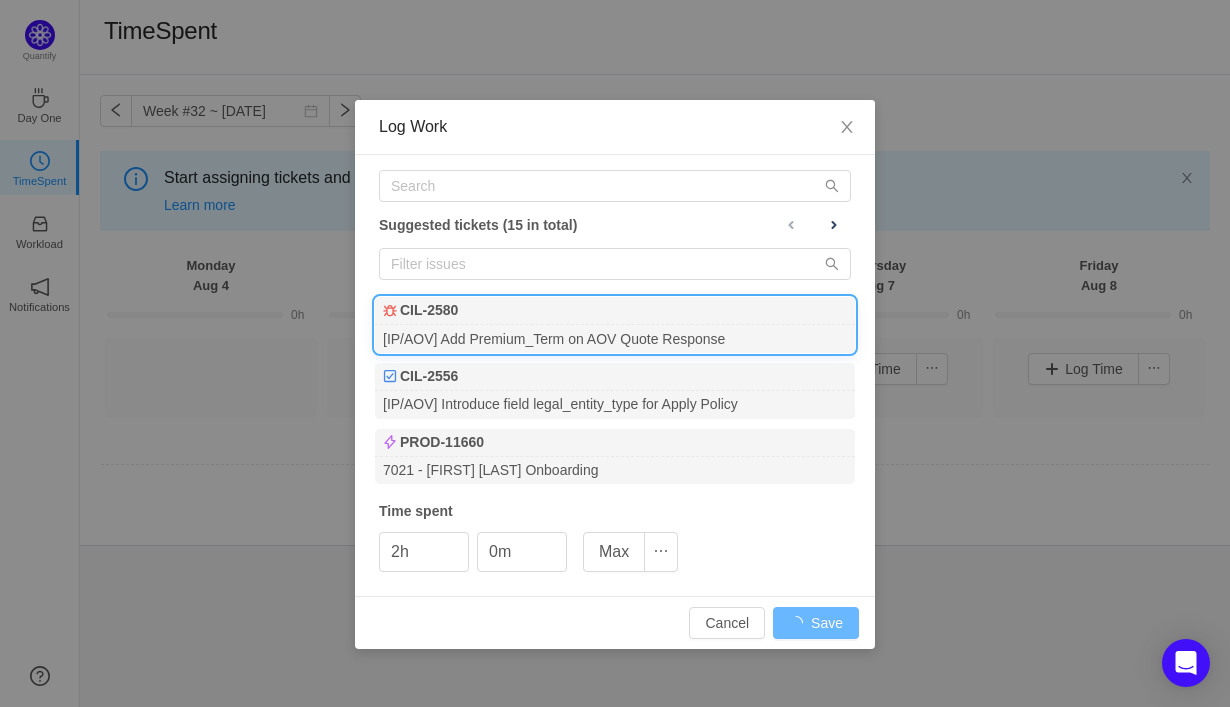 type on "0h" 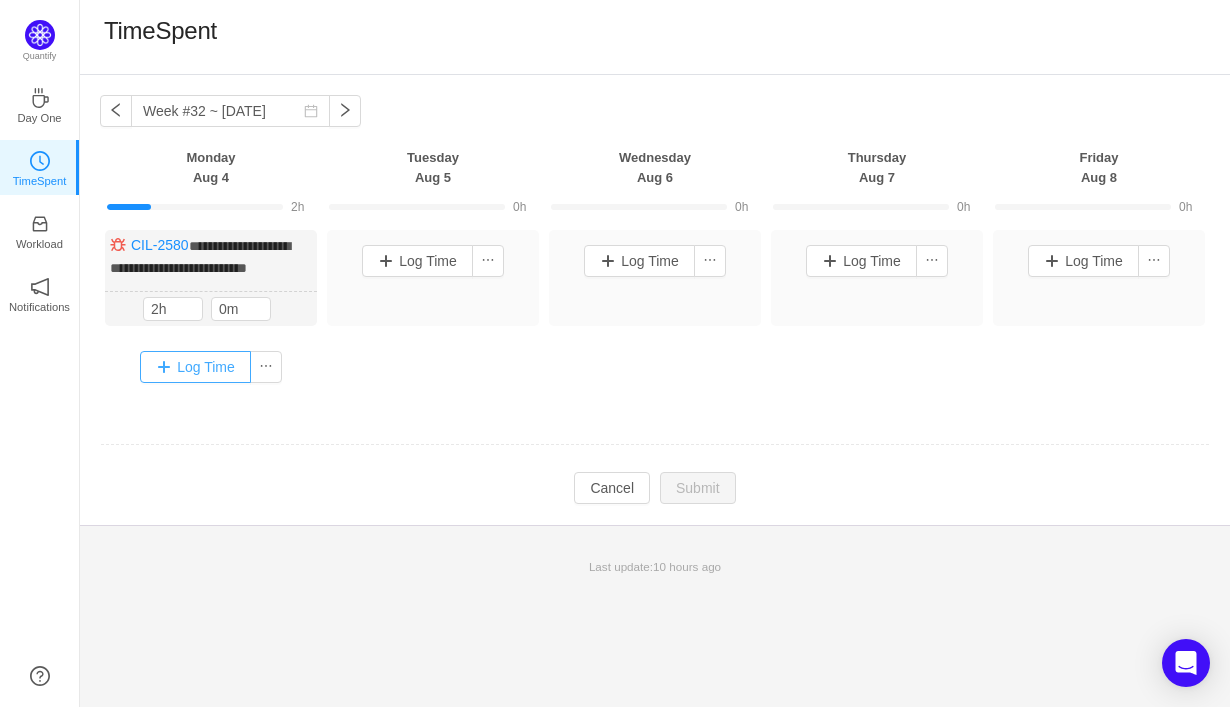 click on "Log Time" at bounding box center (195, 367) 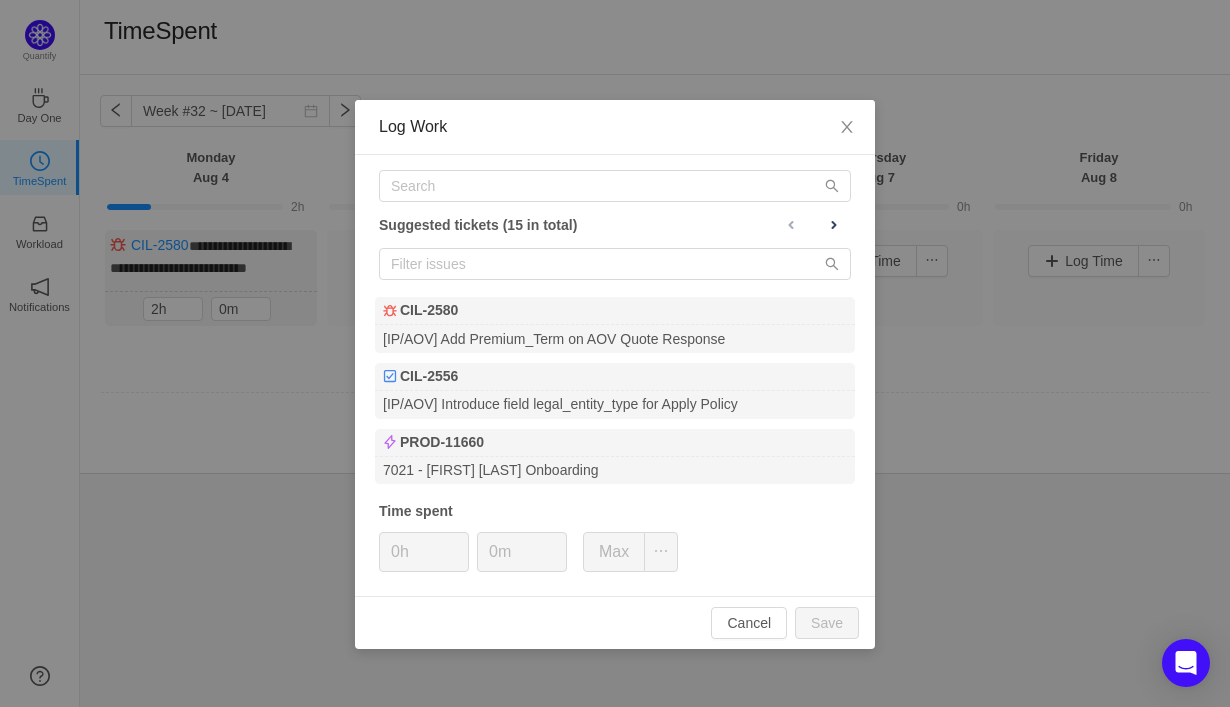 click on "Log Work Suggested tickets (15 in total) CIL-2580 [IP/AOV] Add Premium_Term on AOV Quote Response CIL-2556 [IP/AOV] Introduce field legal_entity_type for Apply Policy PROD-11660 7021 - [FIRST] [LAST] Onboarding Time spent 0h 0m Max Cancel Save" at bounding box center [615, 353] 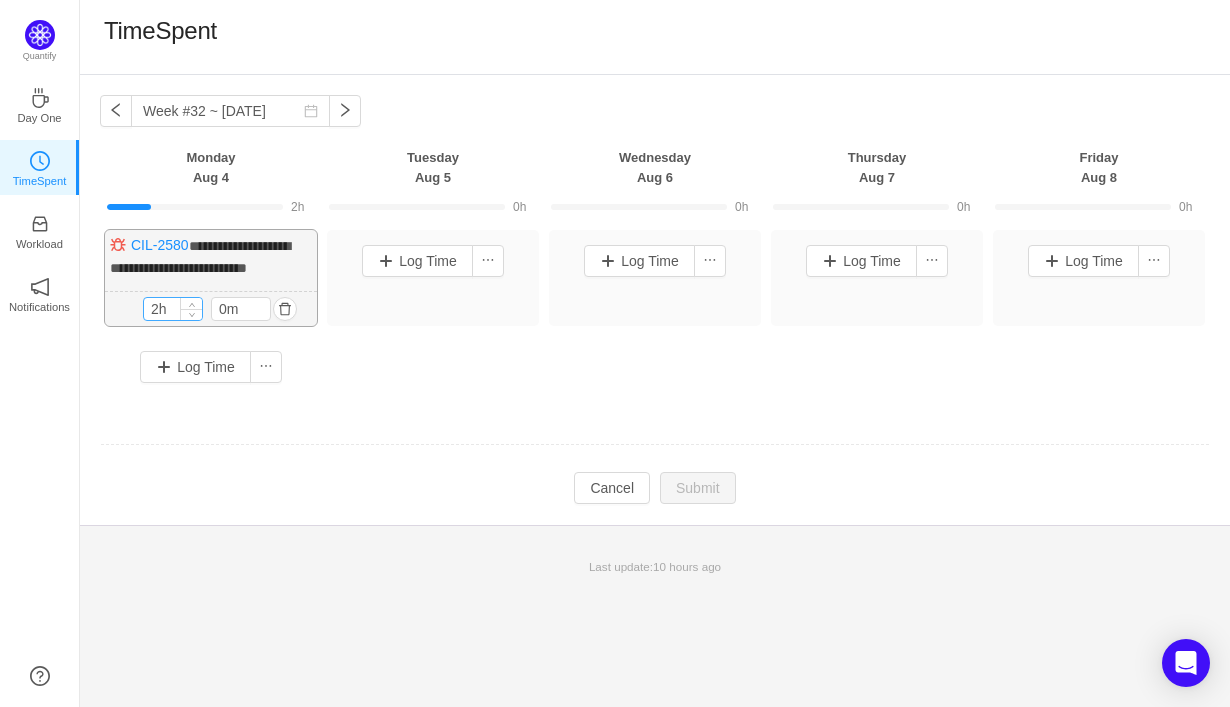 click on "2h" at bounding box center (173, 309) 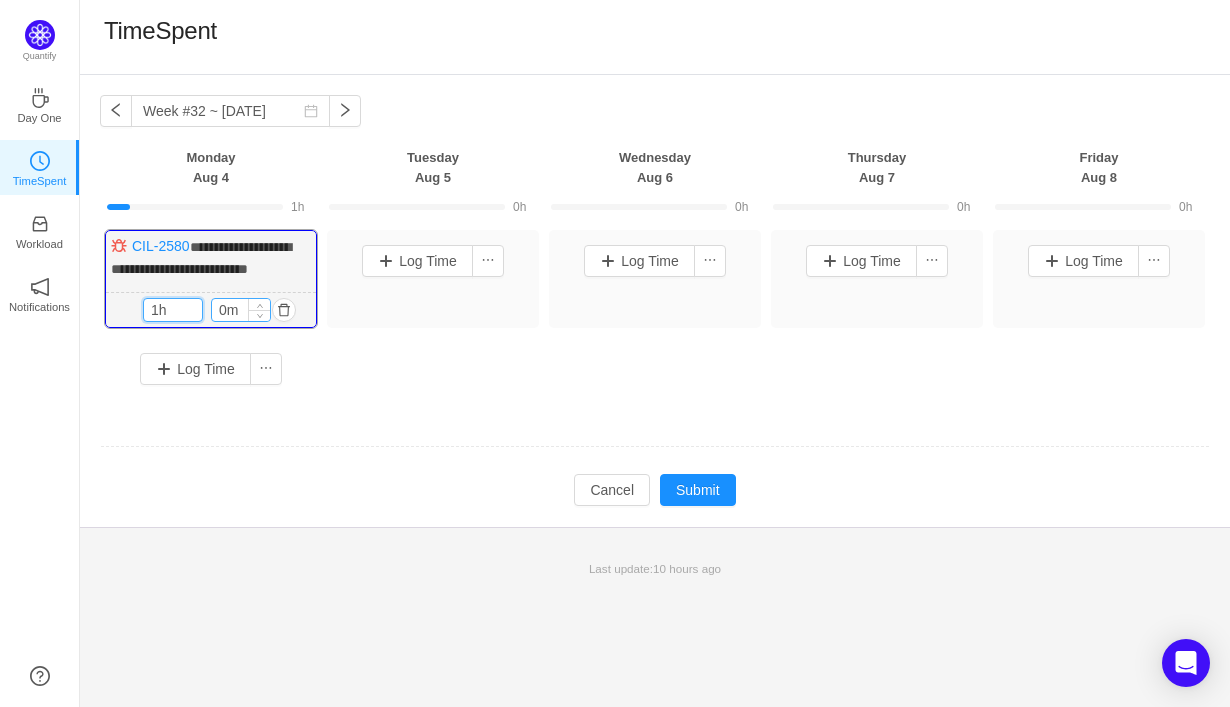 type on "1h" 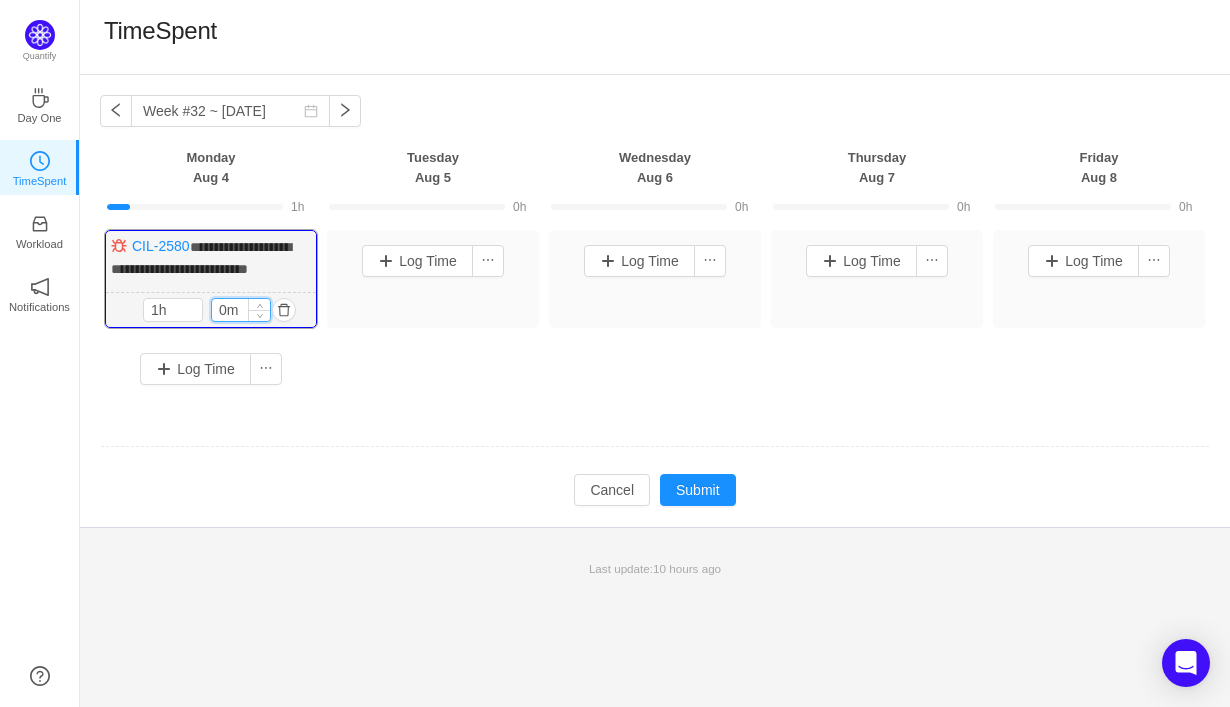 click on "0m" at bounding box center (241, 310) 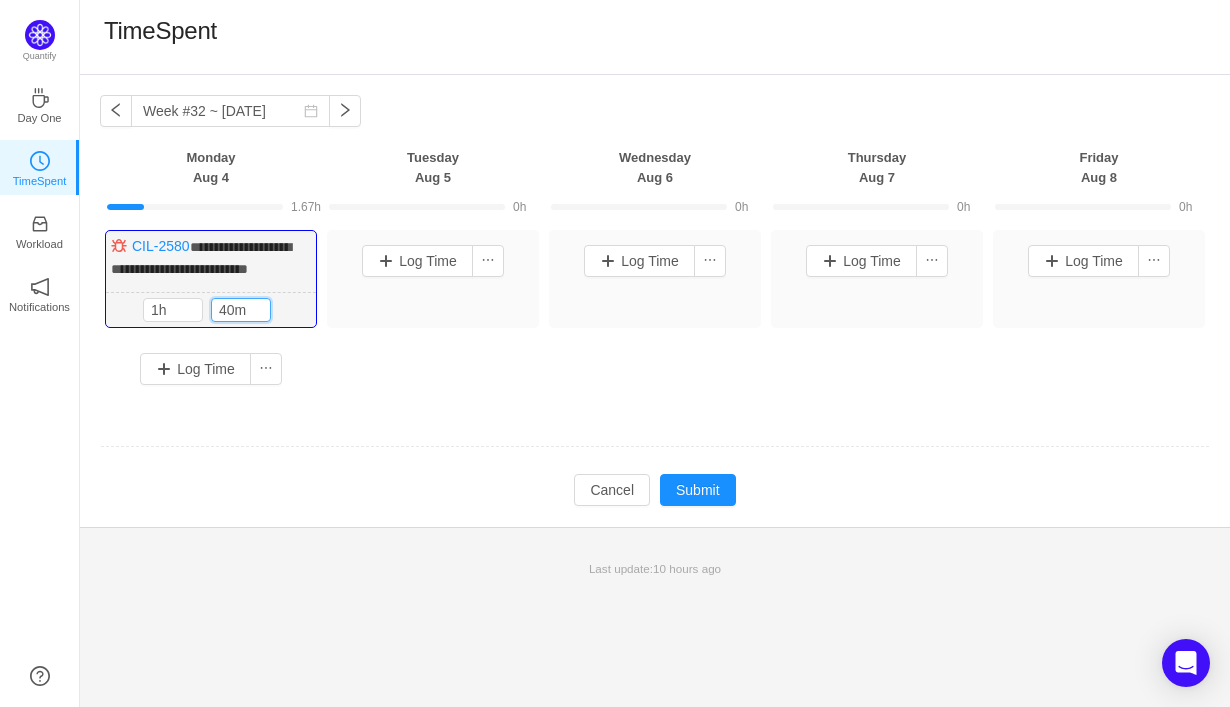 type on "40m" 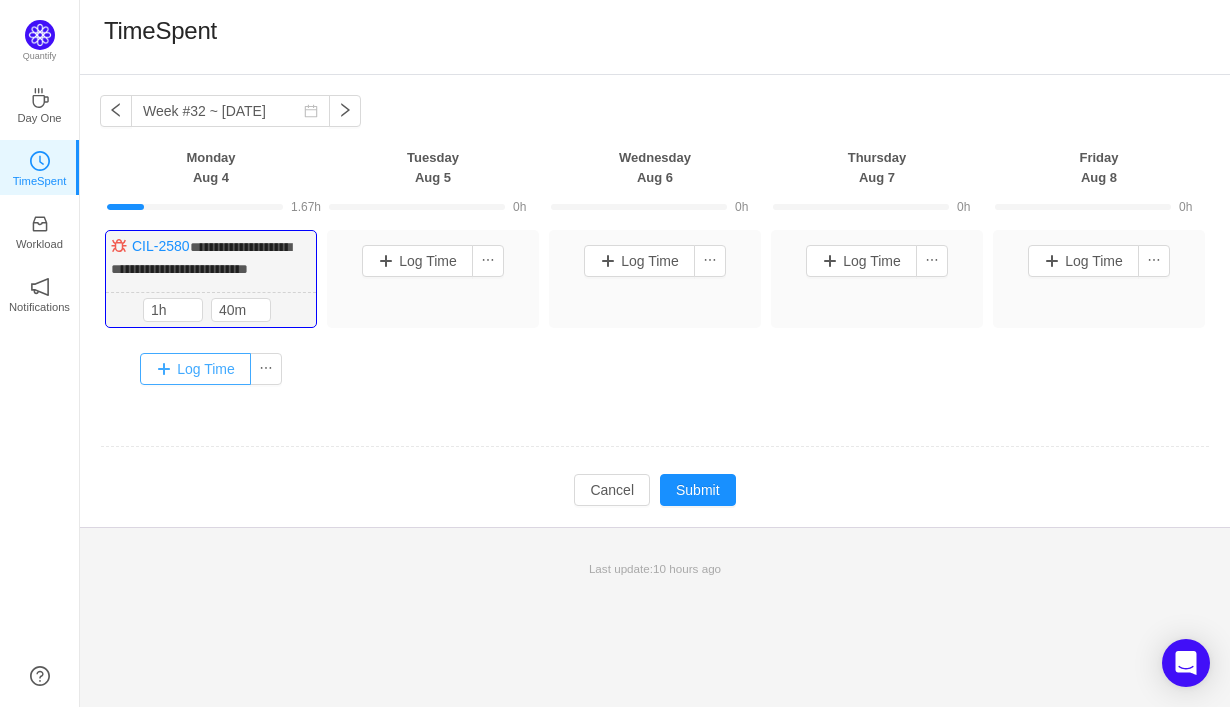 click on "Log Time" at bounding box center [195, 369] 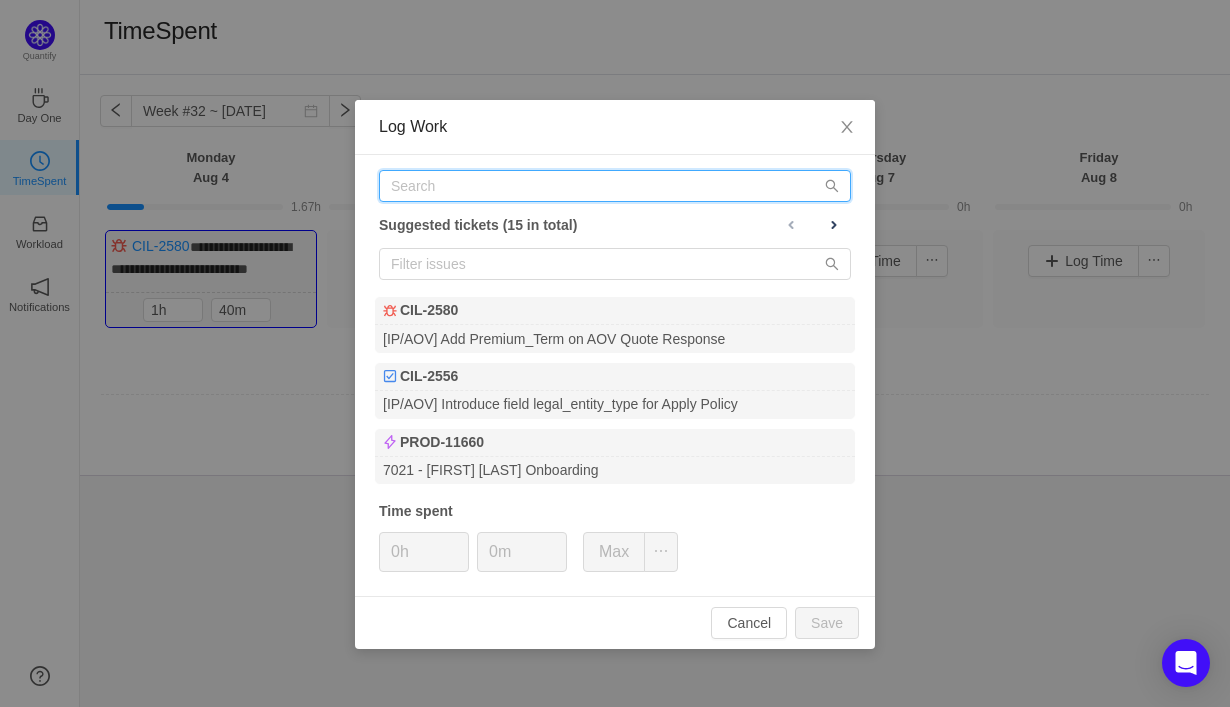 click at bounding box center [615, 186] 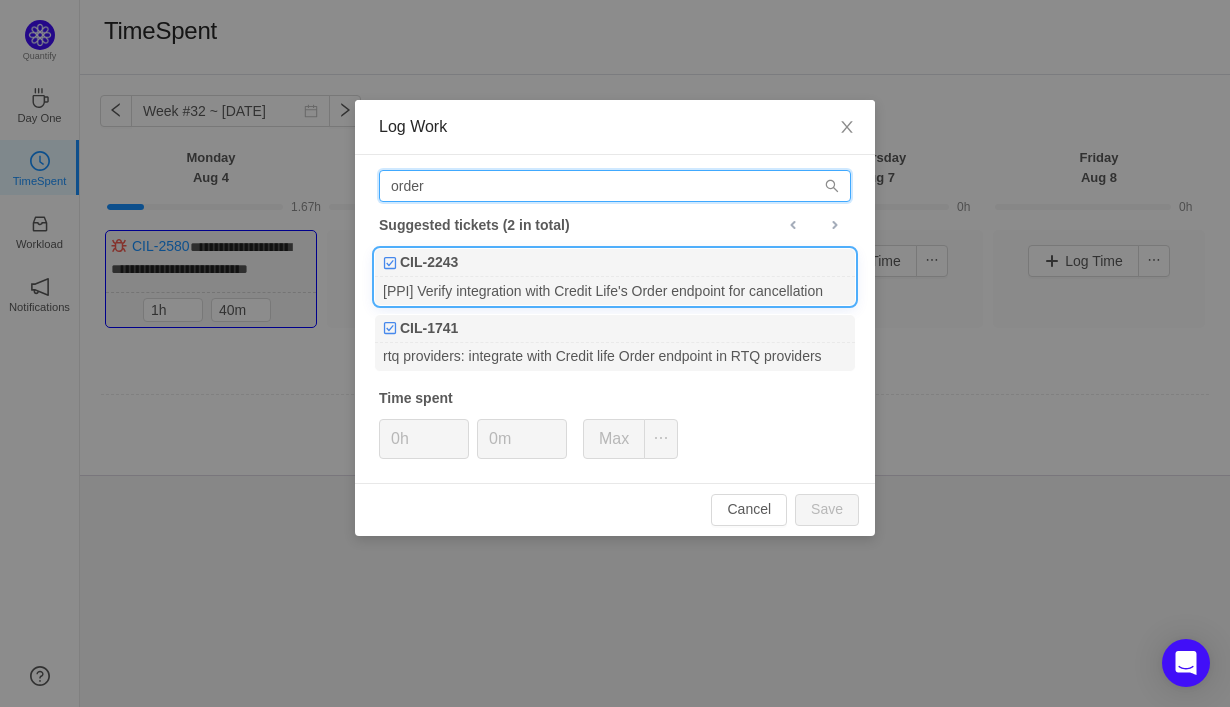 type on "order" 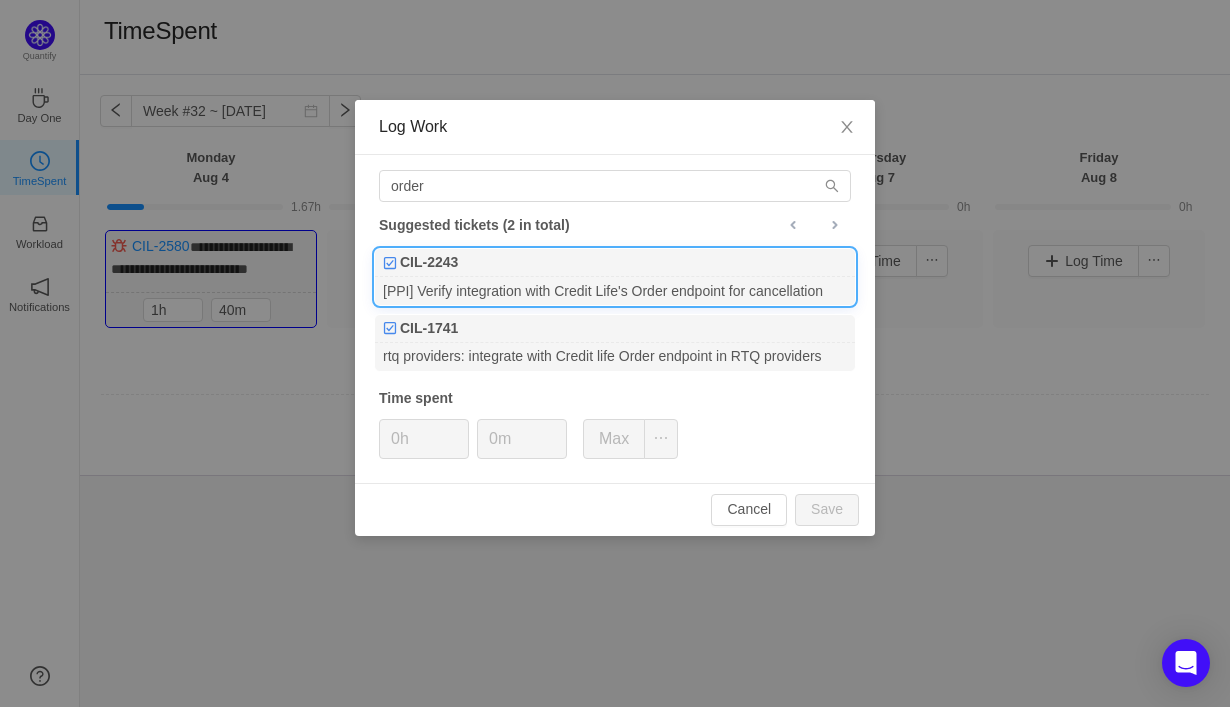 click on "[PPI] Verify integration with Credit Life's Order endpoint for cancellation" at bounding box center [615, 290] 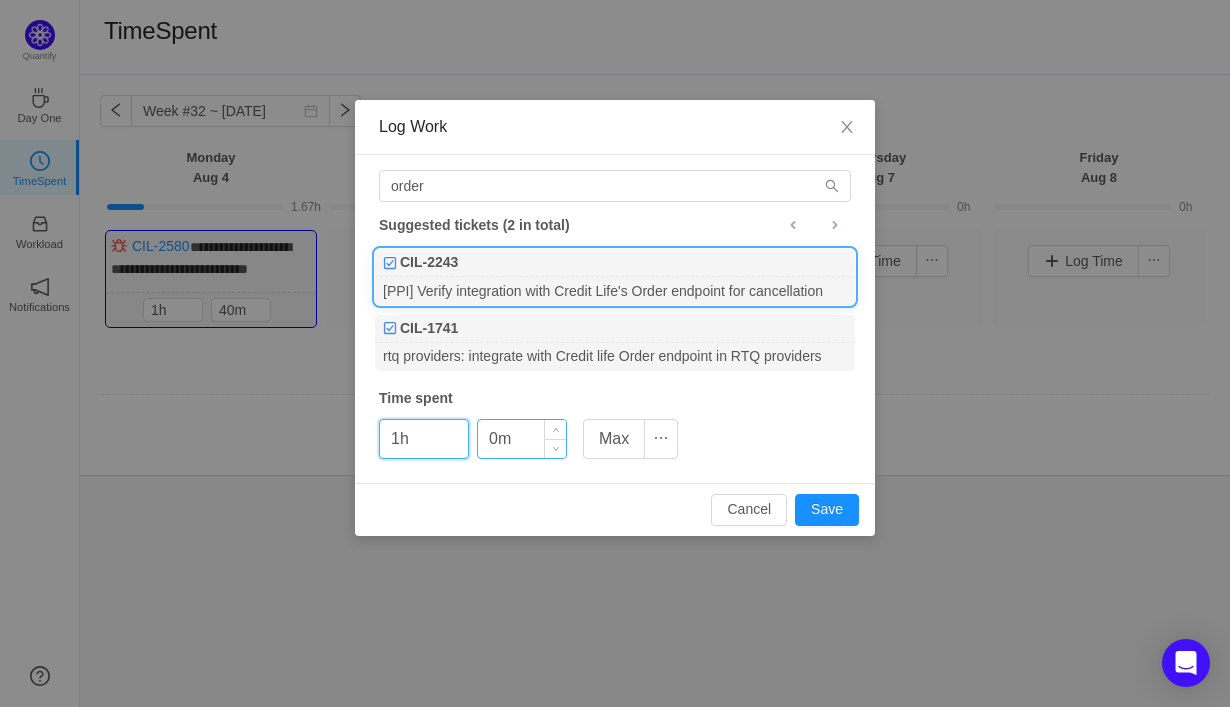 type on "1h" 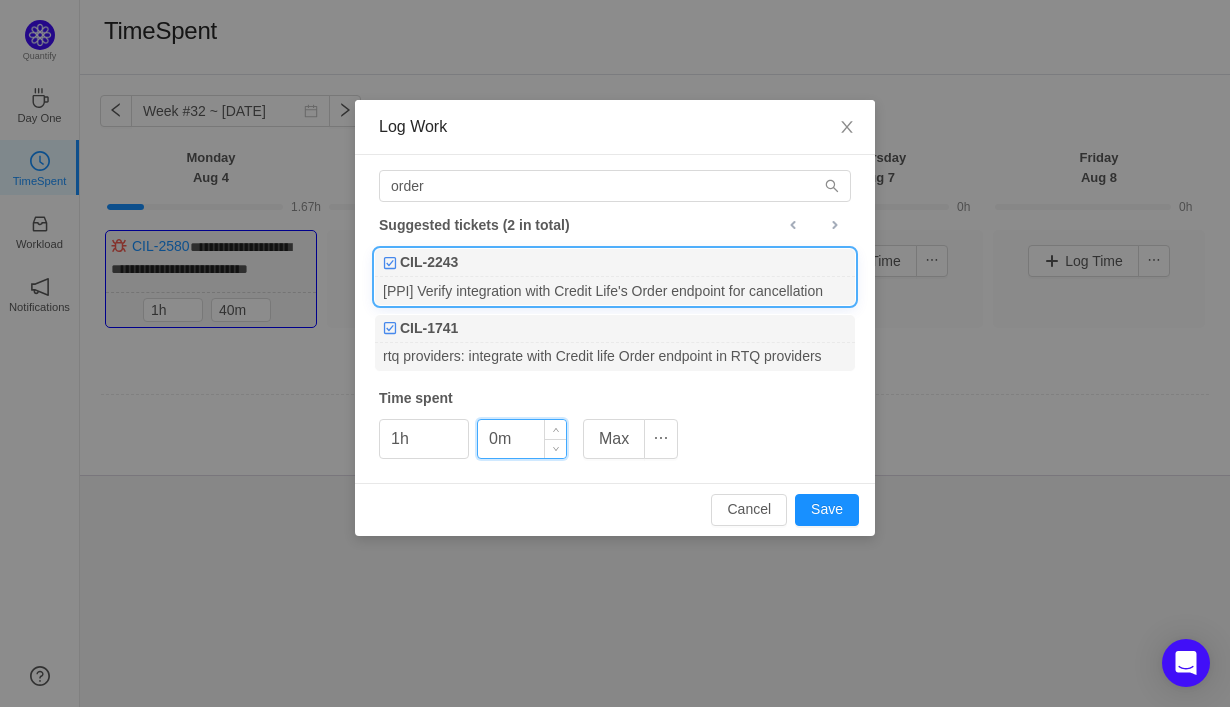 click on "0m" at bounding box center [522, 439] 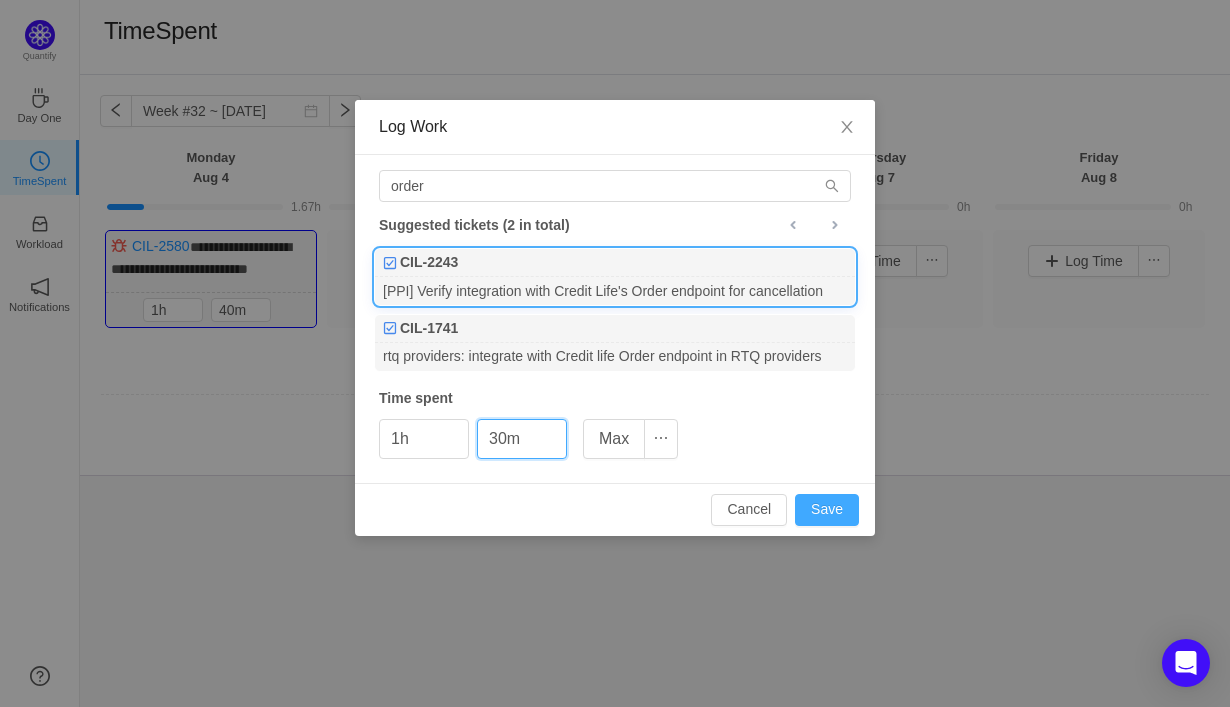 type on "30m" 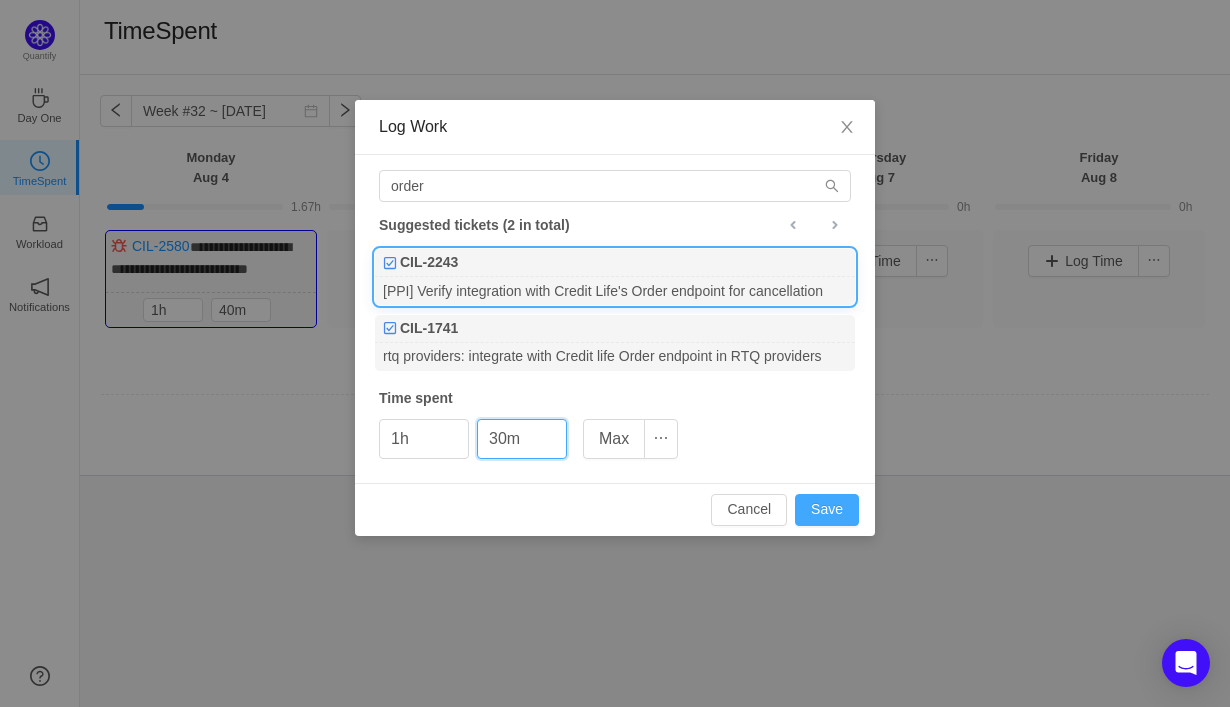 click on "Save" at bounding box center [827, 510] 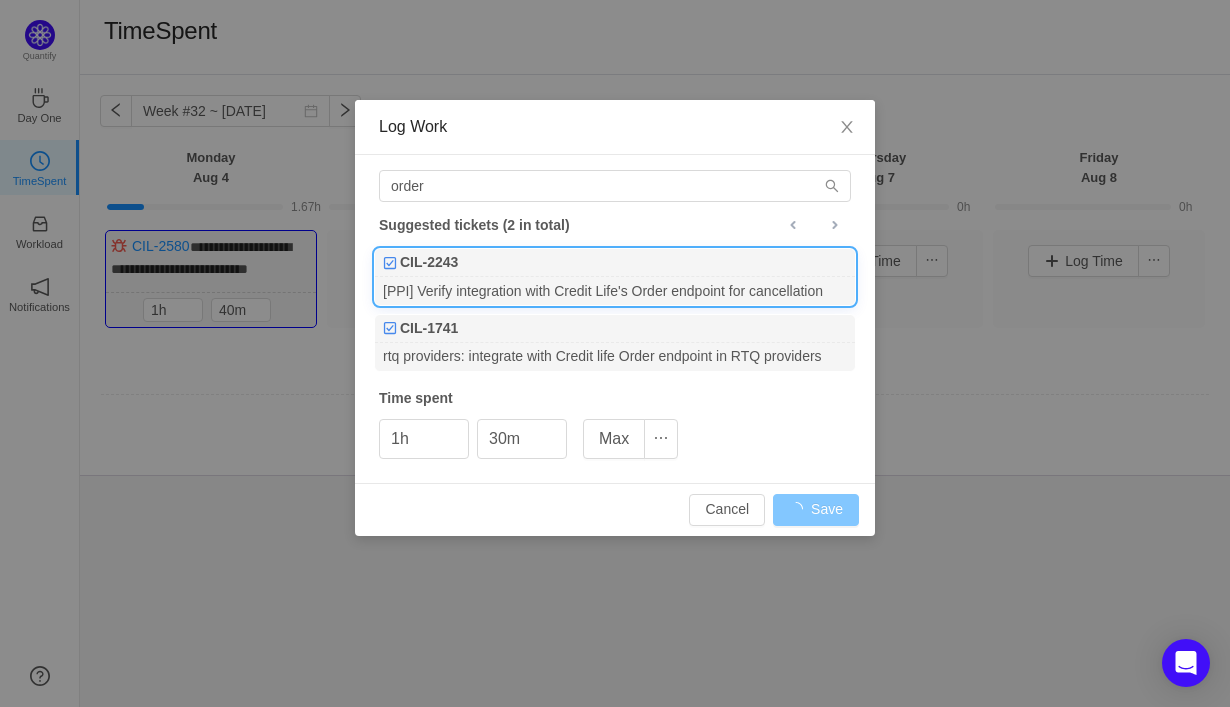 type on "0h" 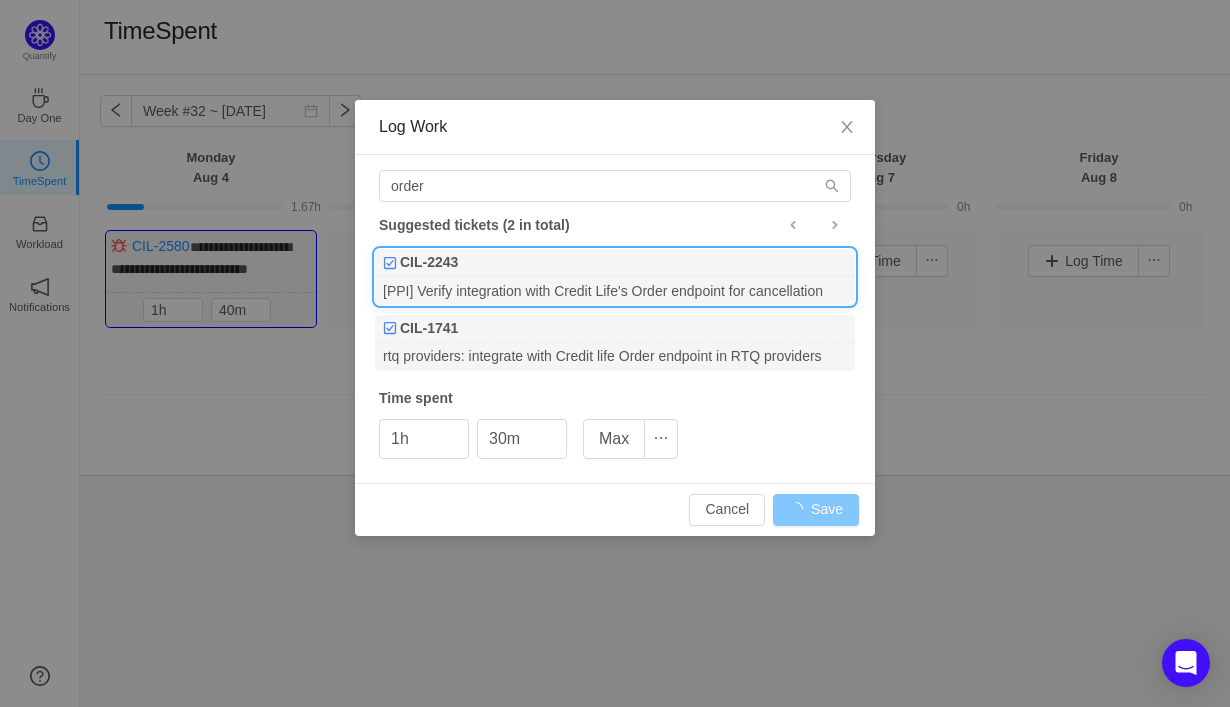type on "0m" 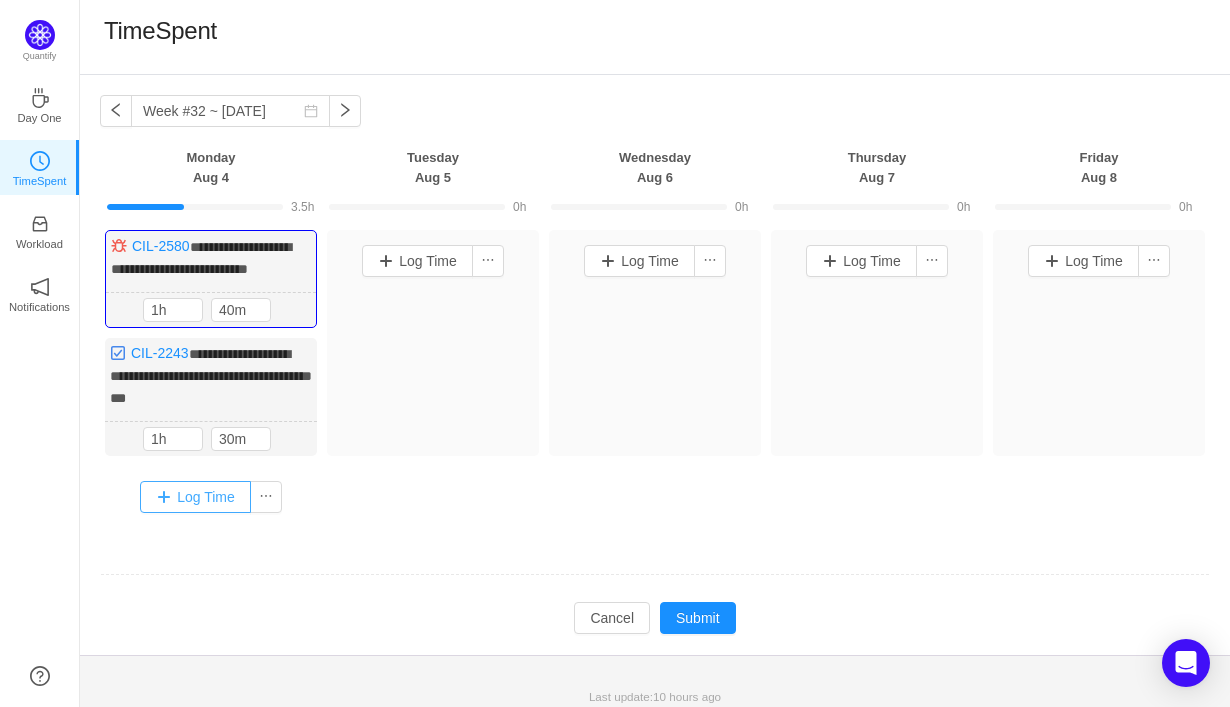 click on "Log Time" at bounding box center [195, 497] 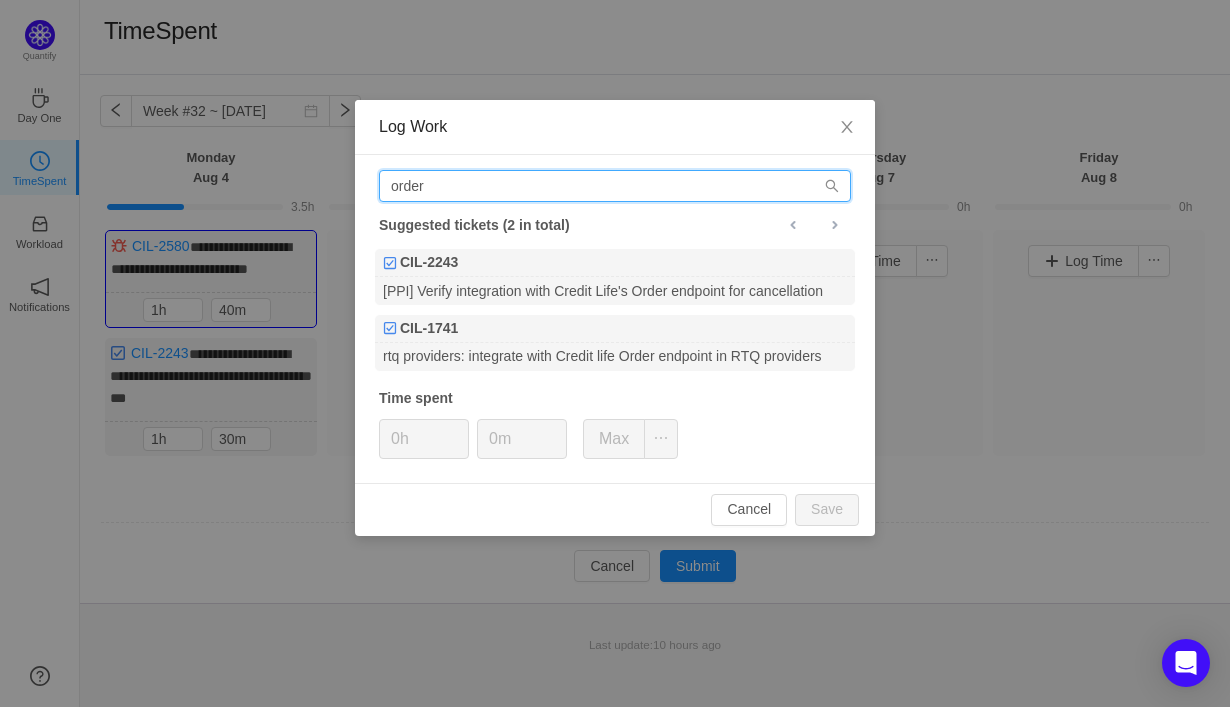 click on "order" at bounding box center (615, 186) 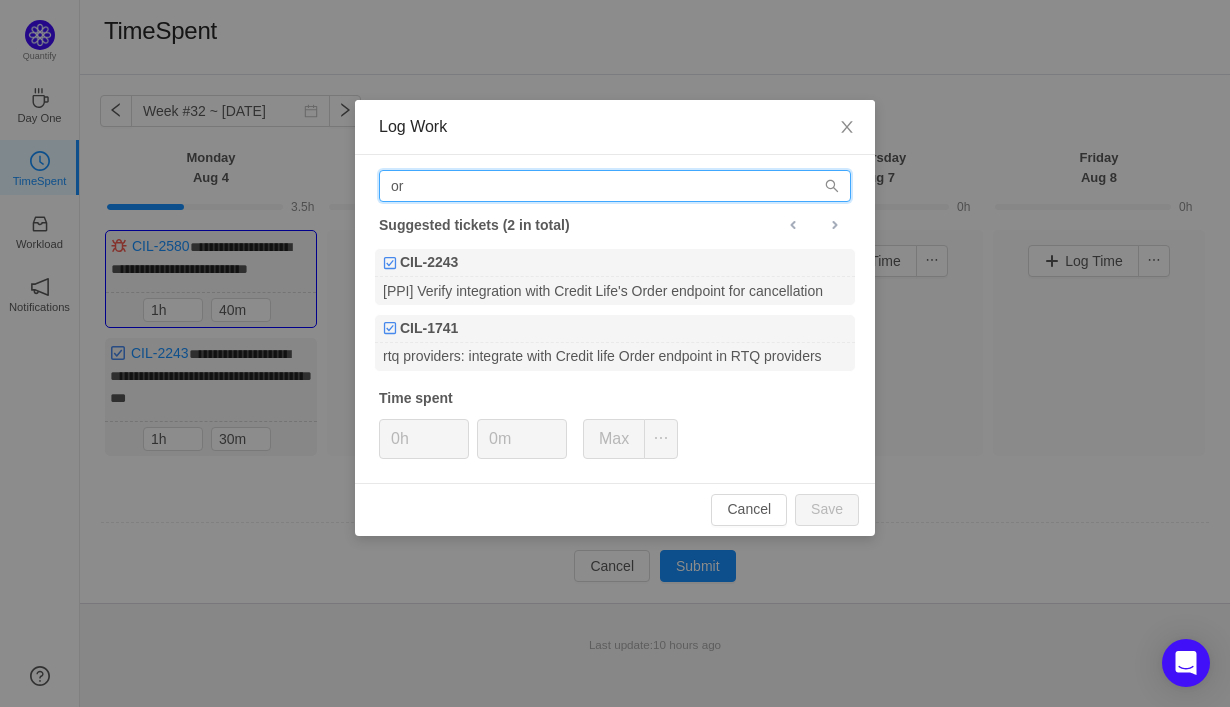 type on "o" 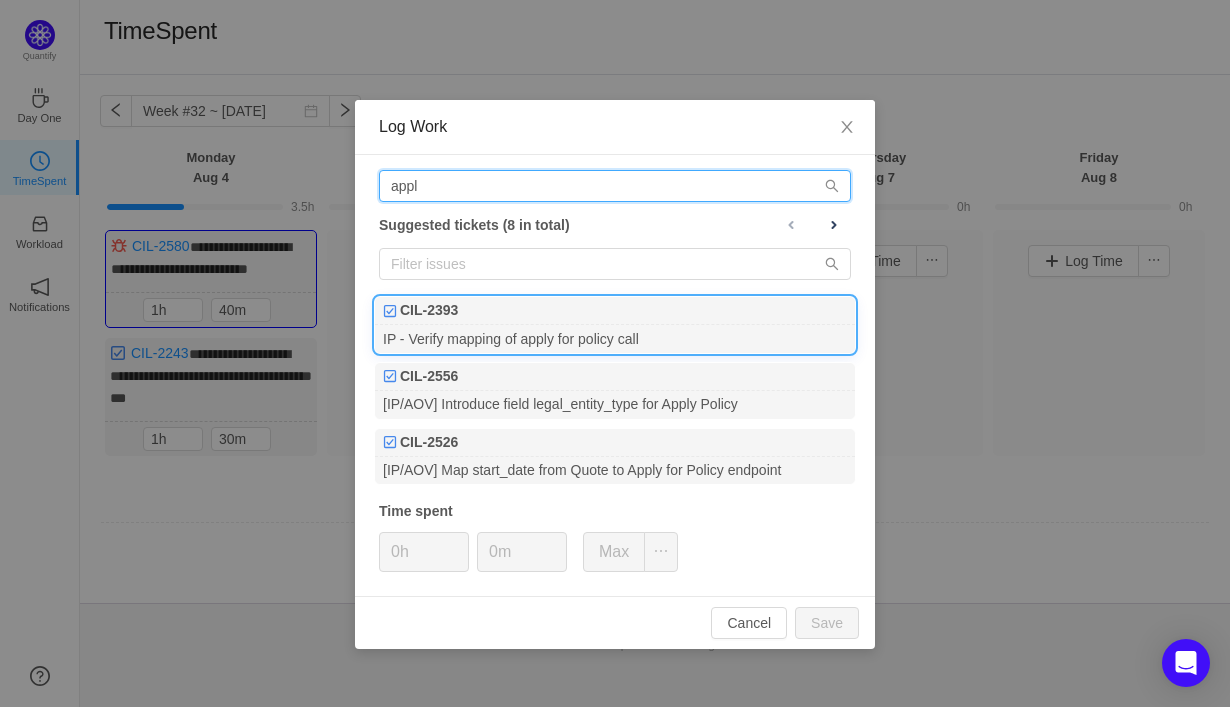 type on "appl" 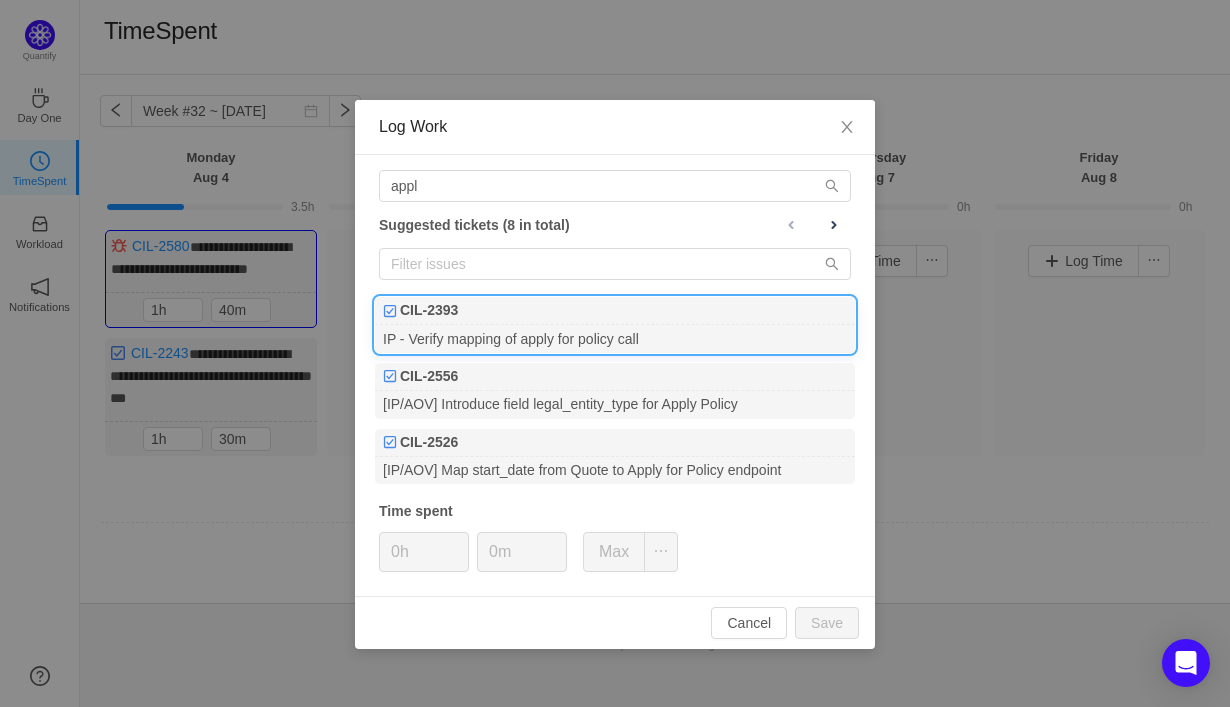 click on "CIL-2393" at bounding box center (615, 311) 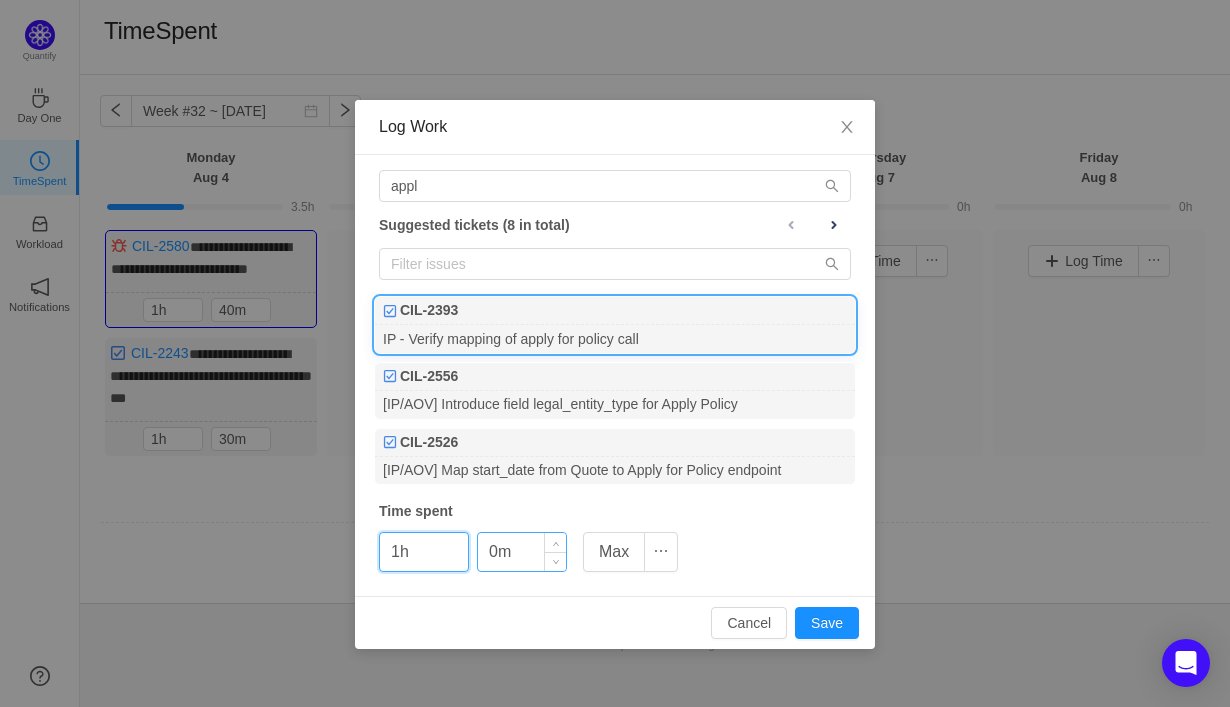 type on "1h" 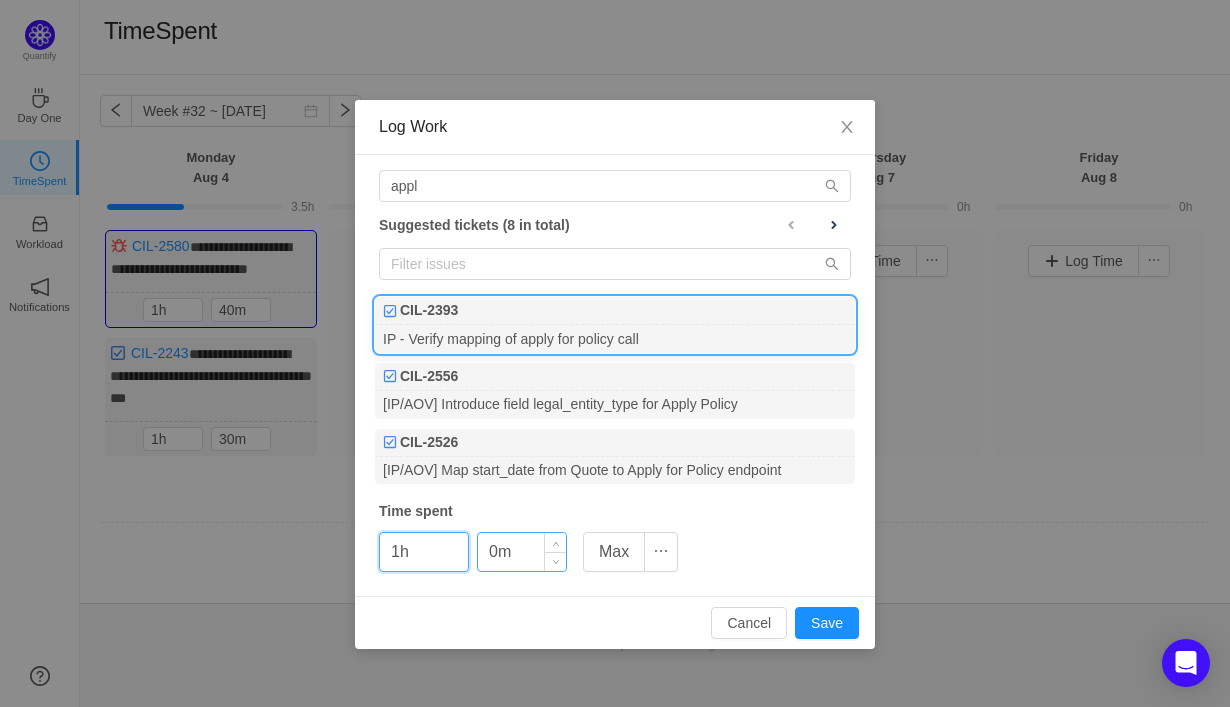 click on "0m" at bounding box center [522, 552] 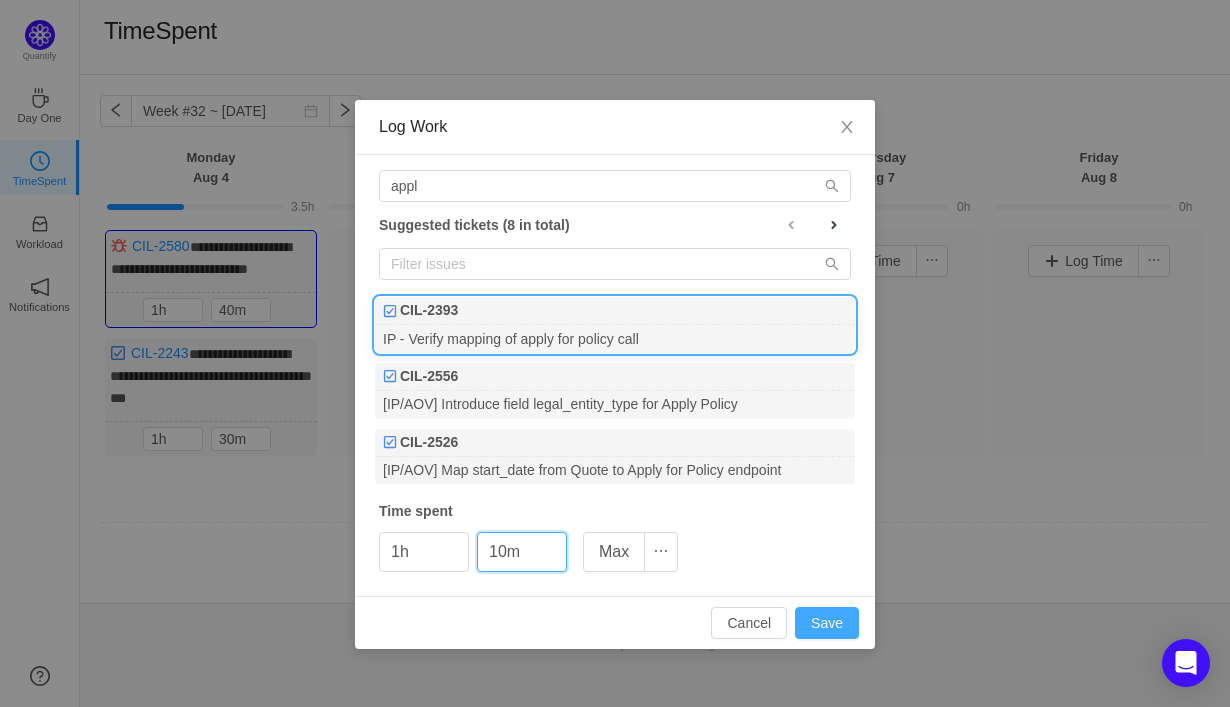 type on "10m" 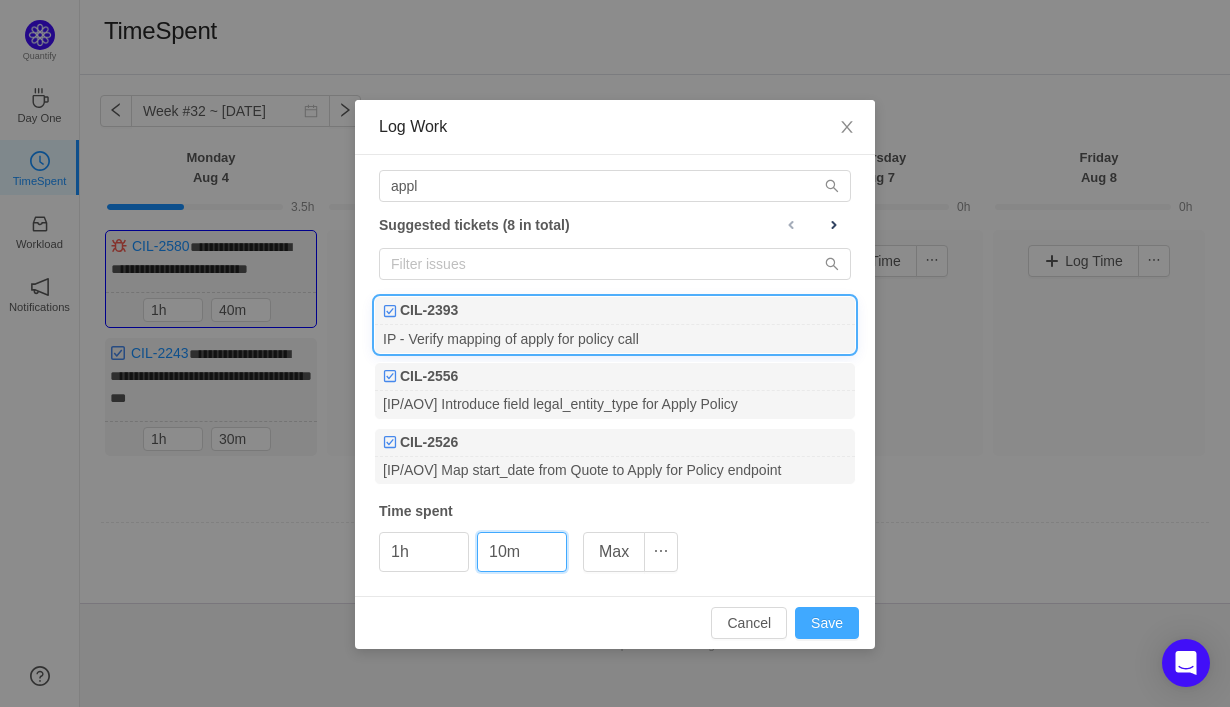 click on "Save" at bounding box center [827, 623] 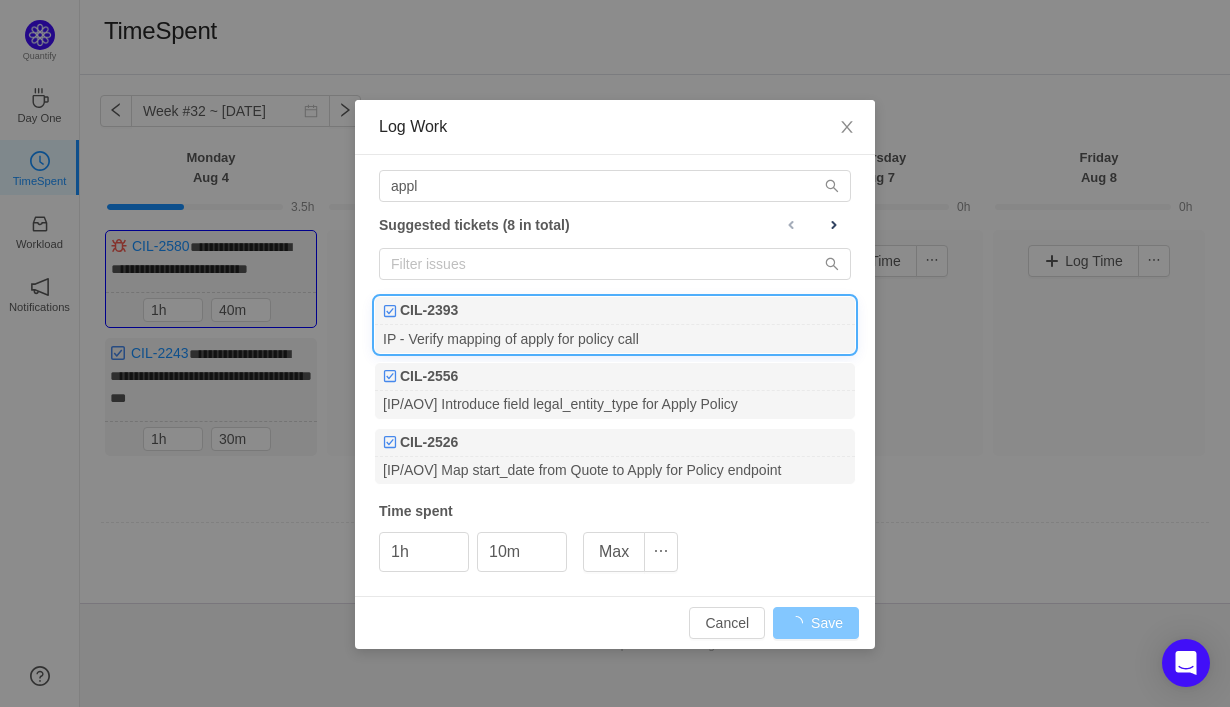 type on "0h" 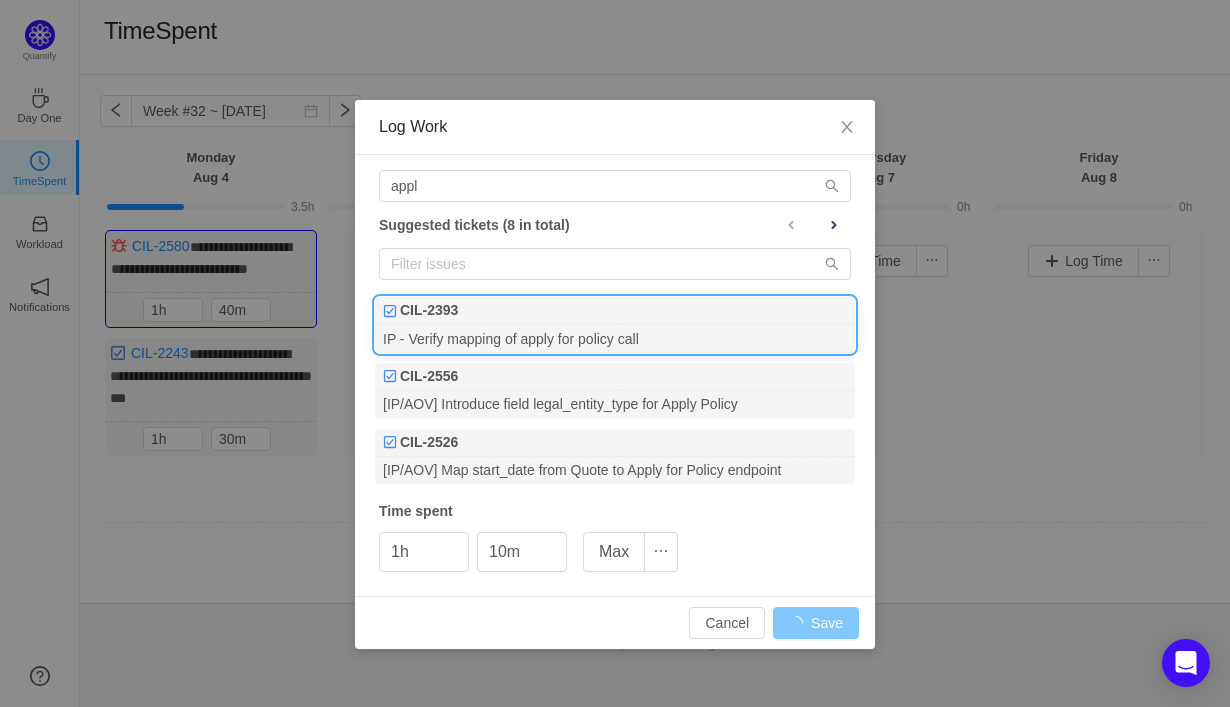 type on "0m" 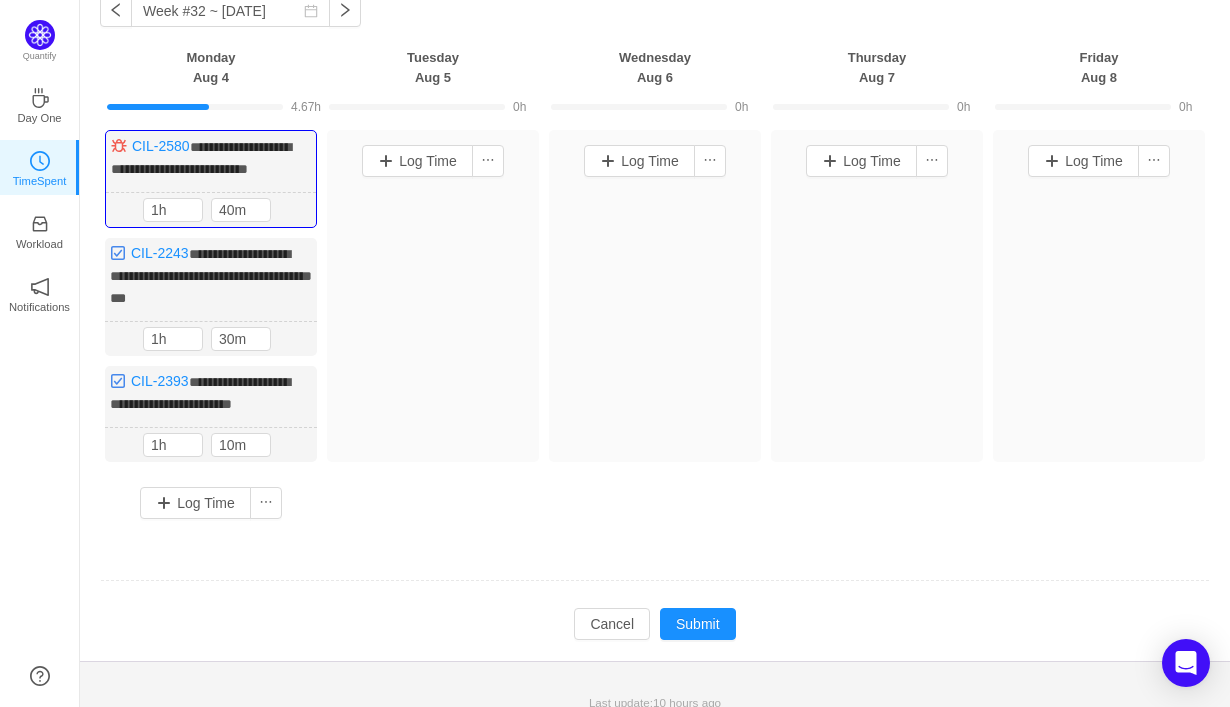 scroll, scrollTop: 151, scrollLeft: 0, axis: vertical 